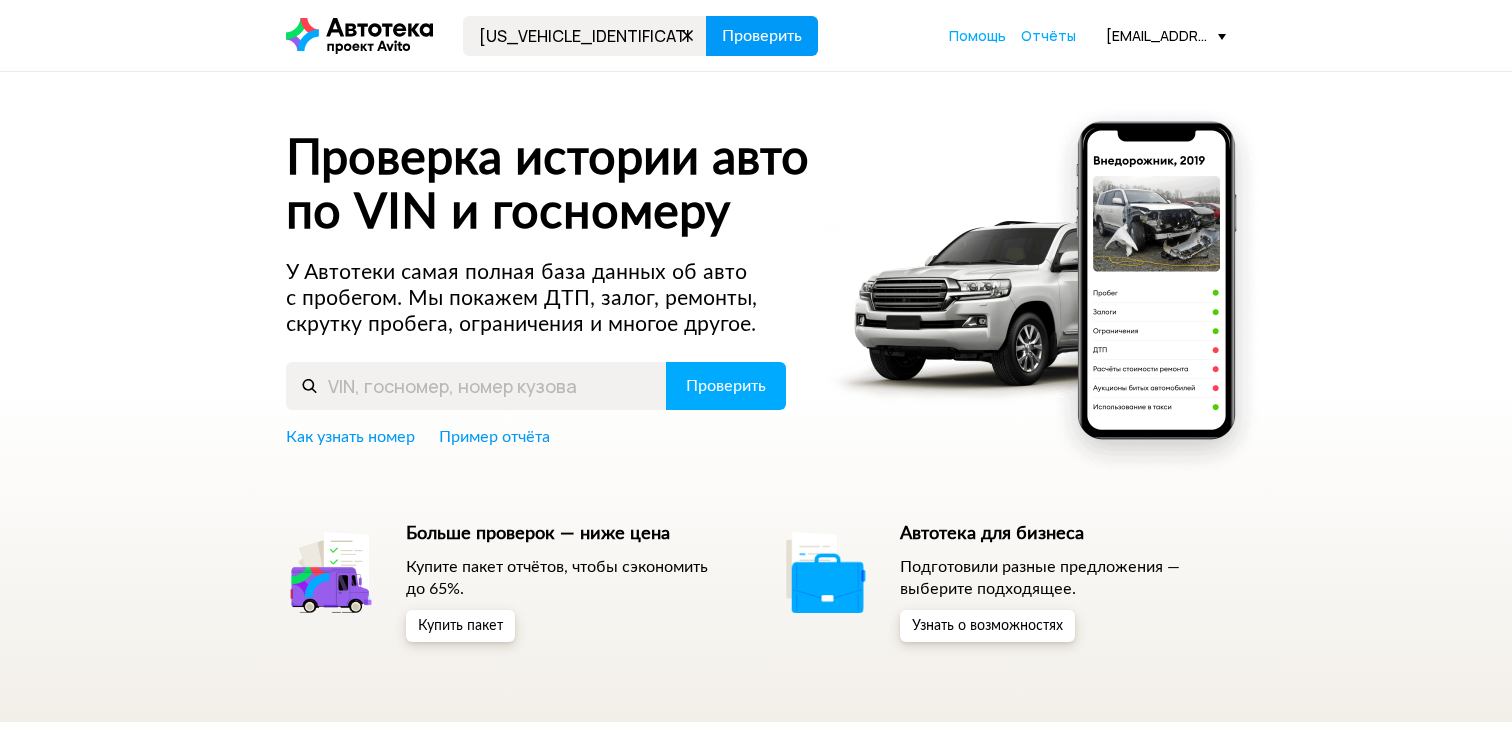 scroll, scrollTop: 0, scrollLeft: 0, axis: both 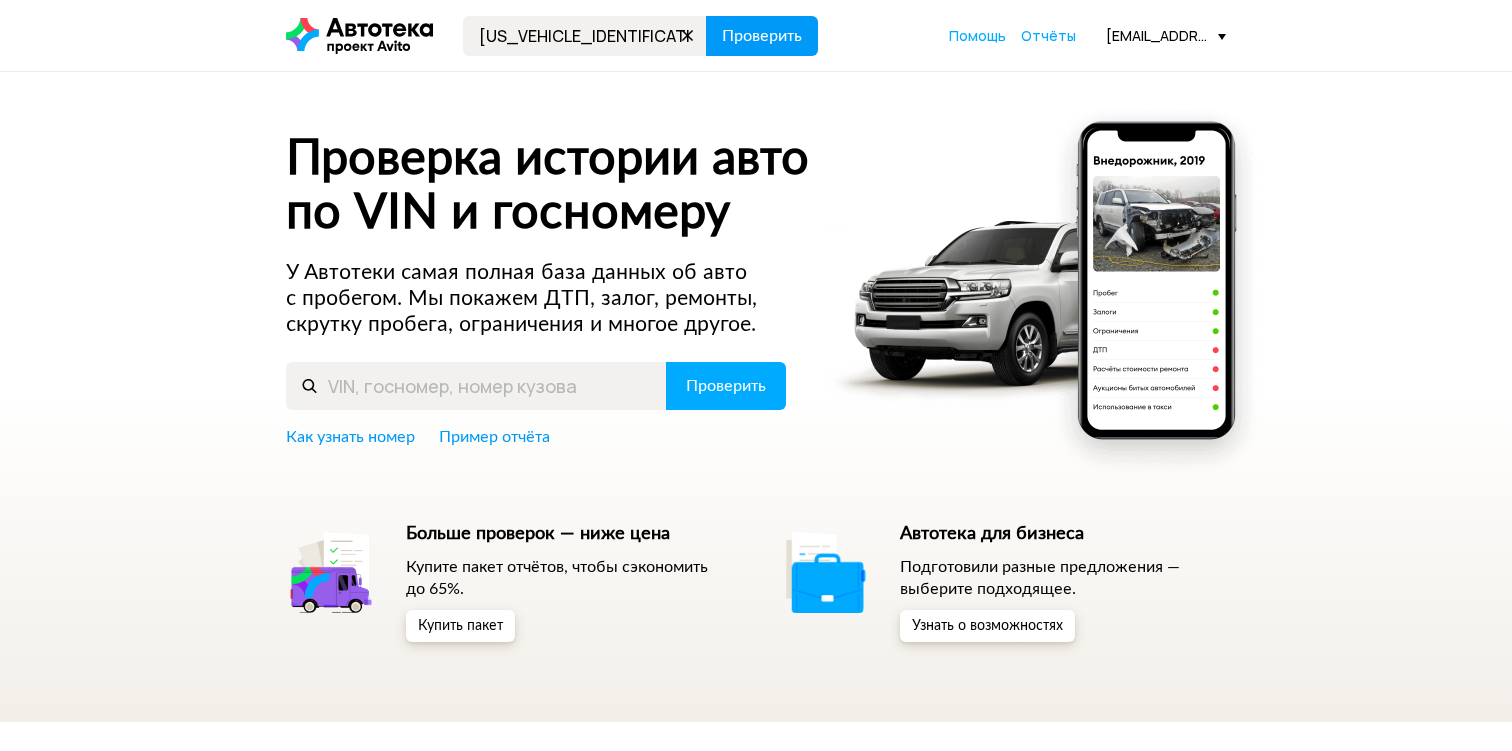 type on "[US_VEHICLE_IDENTIFICATION_NUMBER]" 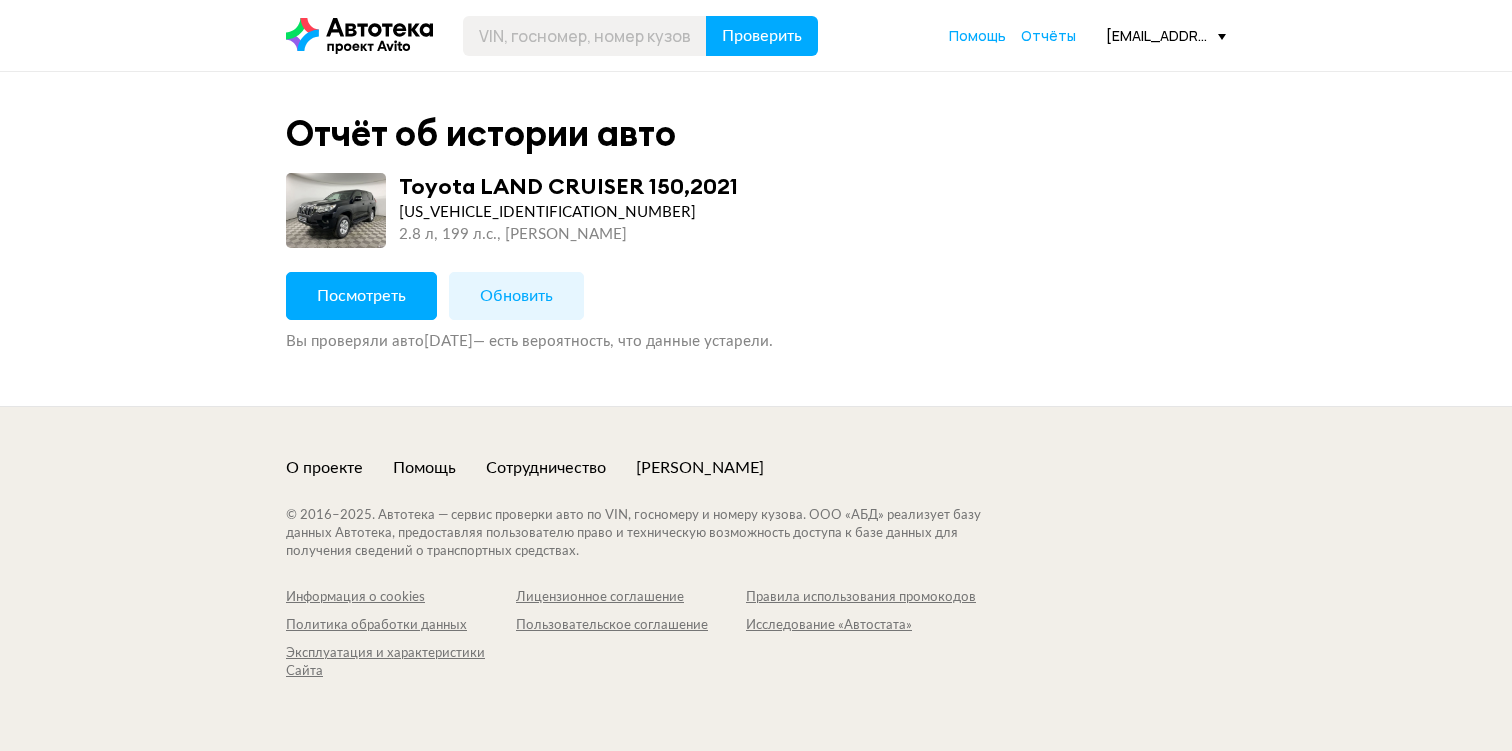click on "Посмотреть" at bounding box center [361, 296] 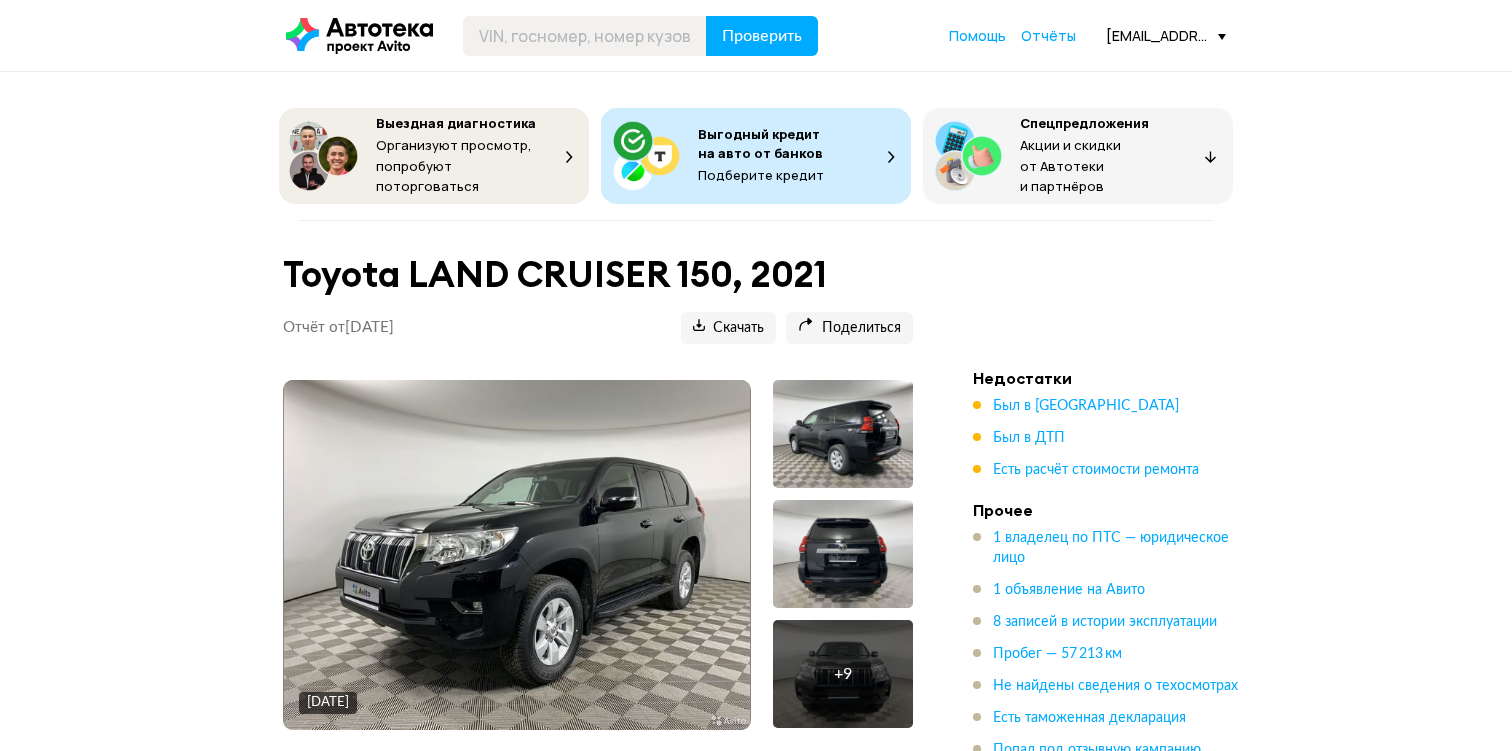 click at bounding box center [843, 554] 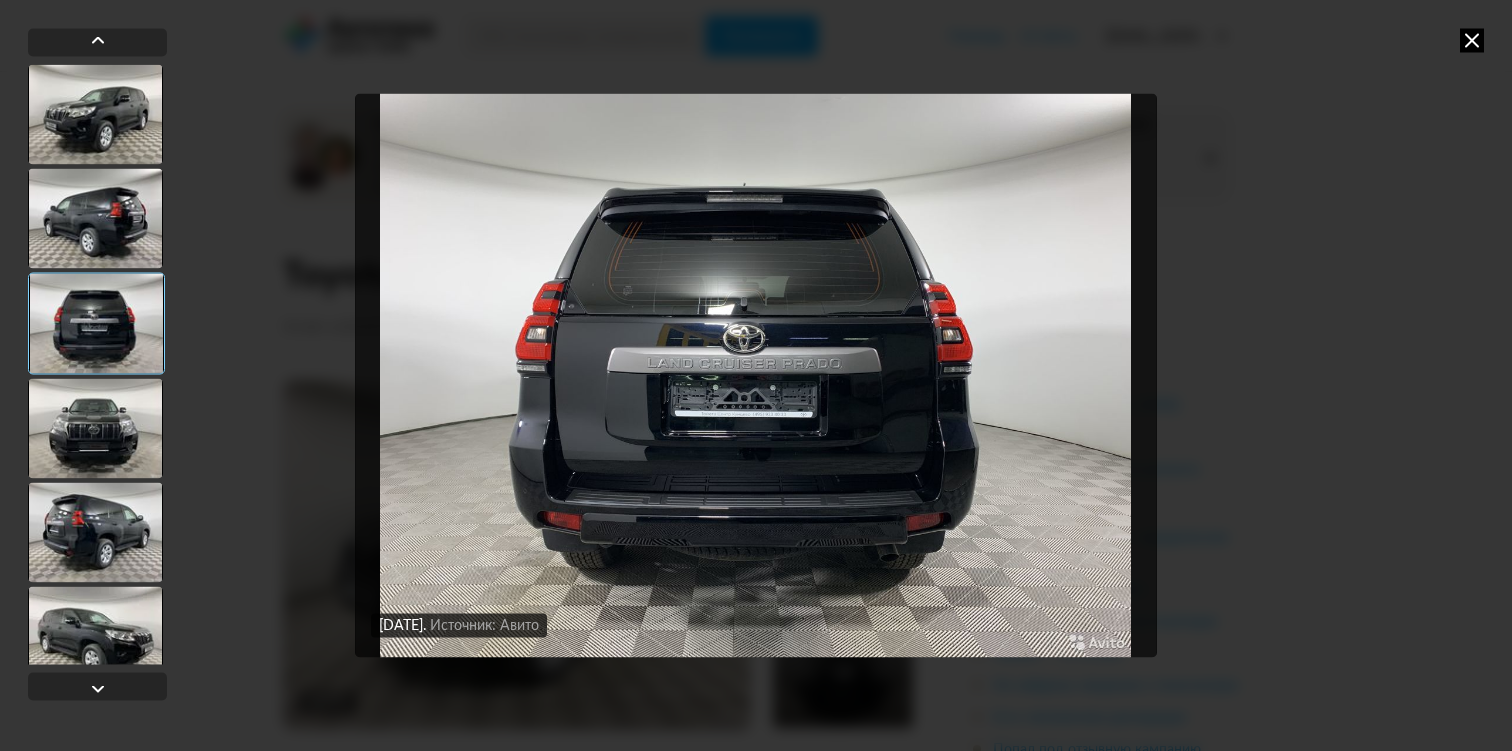 click at bounding box center (95, 532) 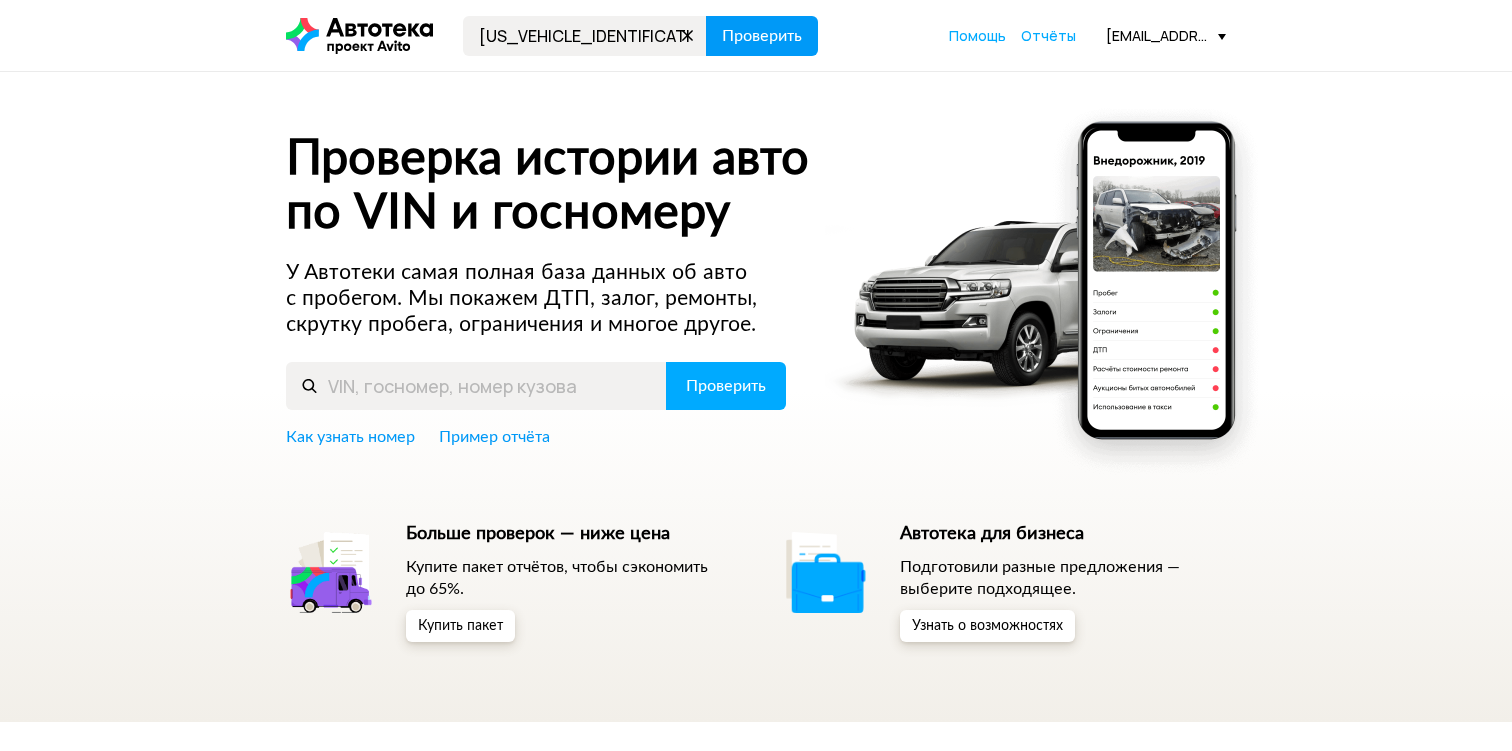 type on "WAUZZZF10MD029575" 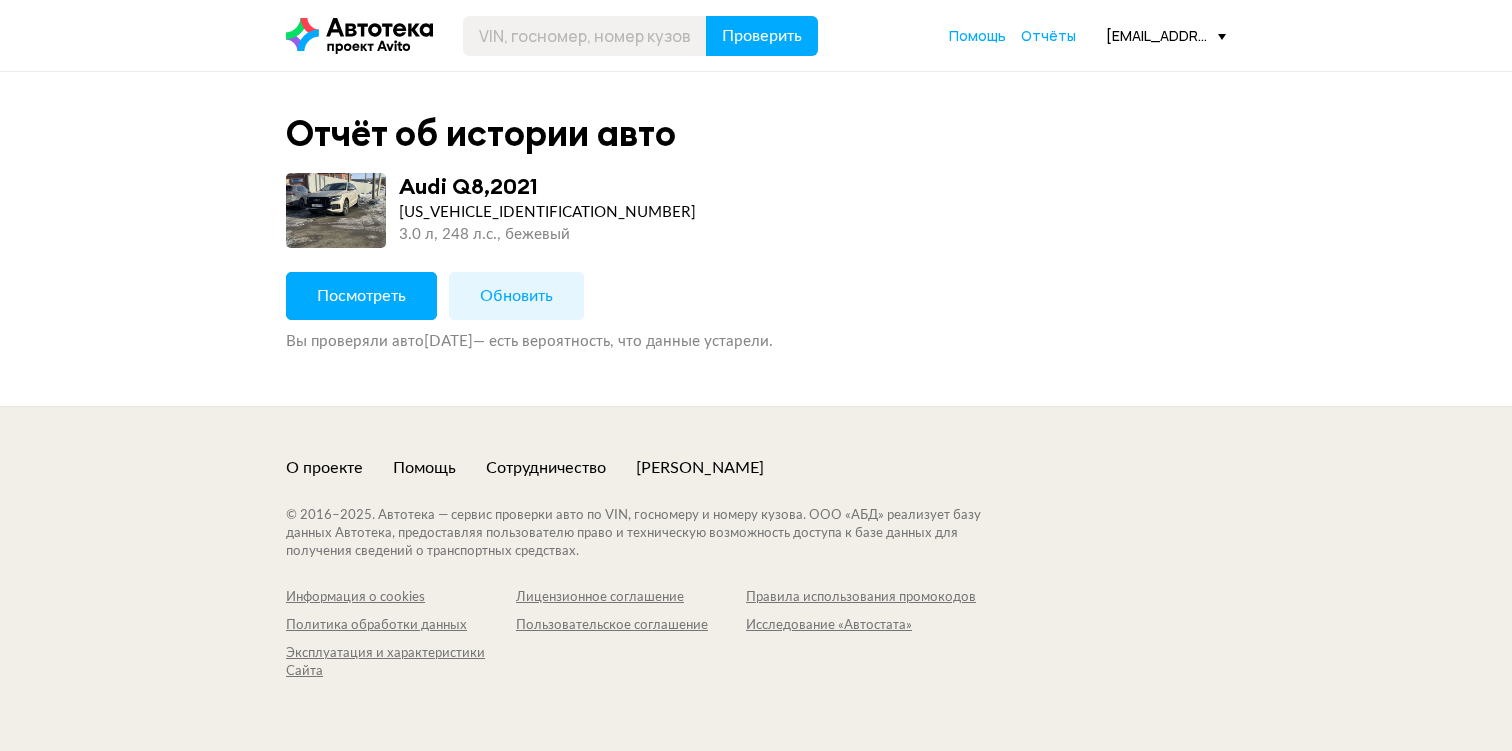 click on "Посмотреть" at bounding box center (361, 296) 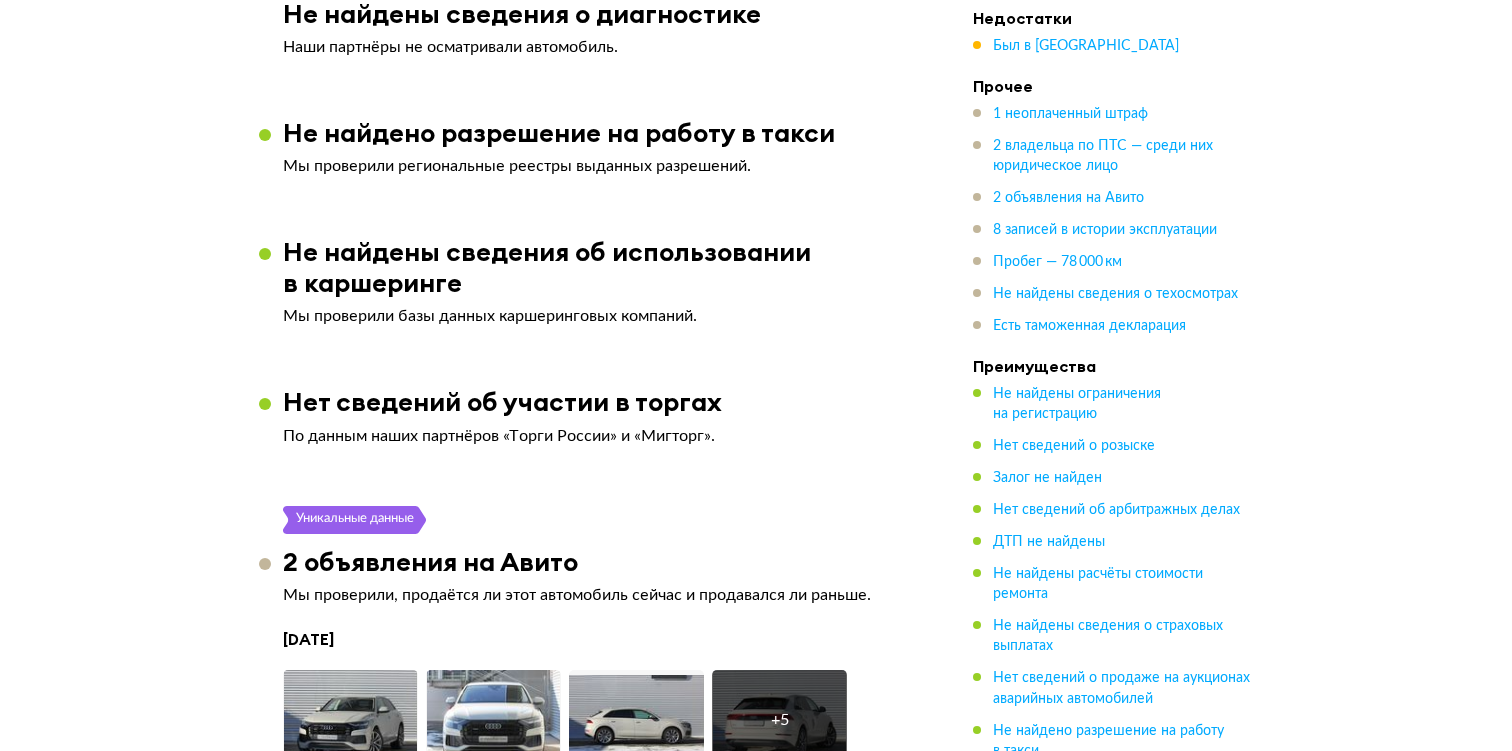 scroll, scrollTop: 4005, scrollLeft: 0, axis: vertical 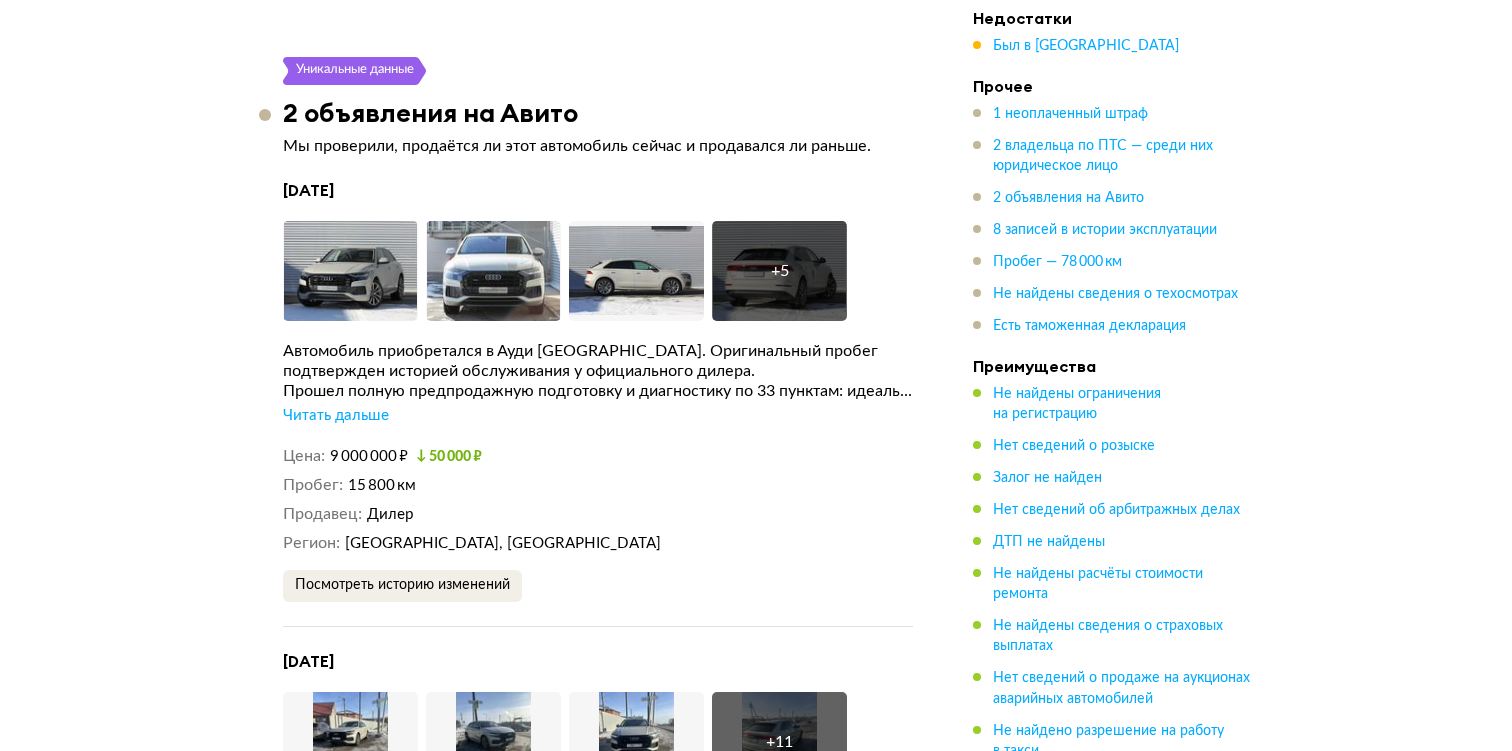 click on "Читать дальше" at bounding box center [336, 416] 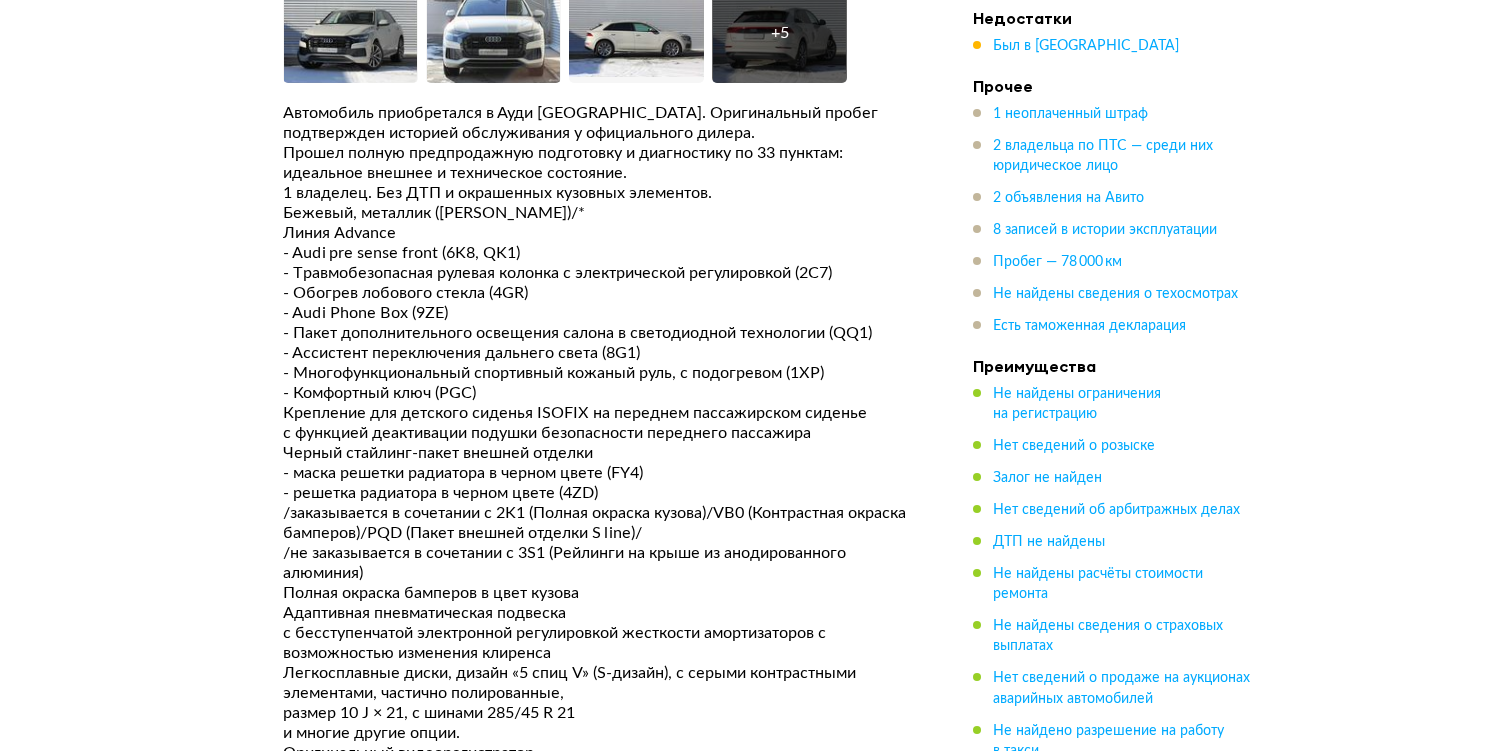 scroll, scrollTop: 4299, scrollLeft: 0, axis: vertical 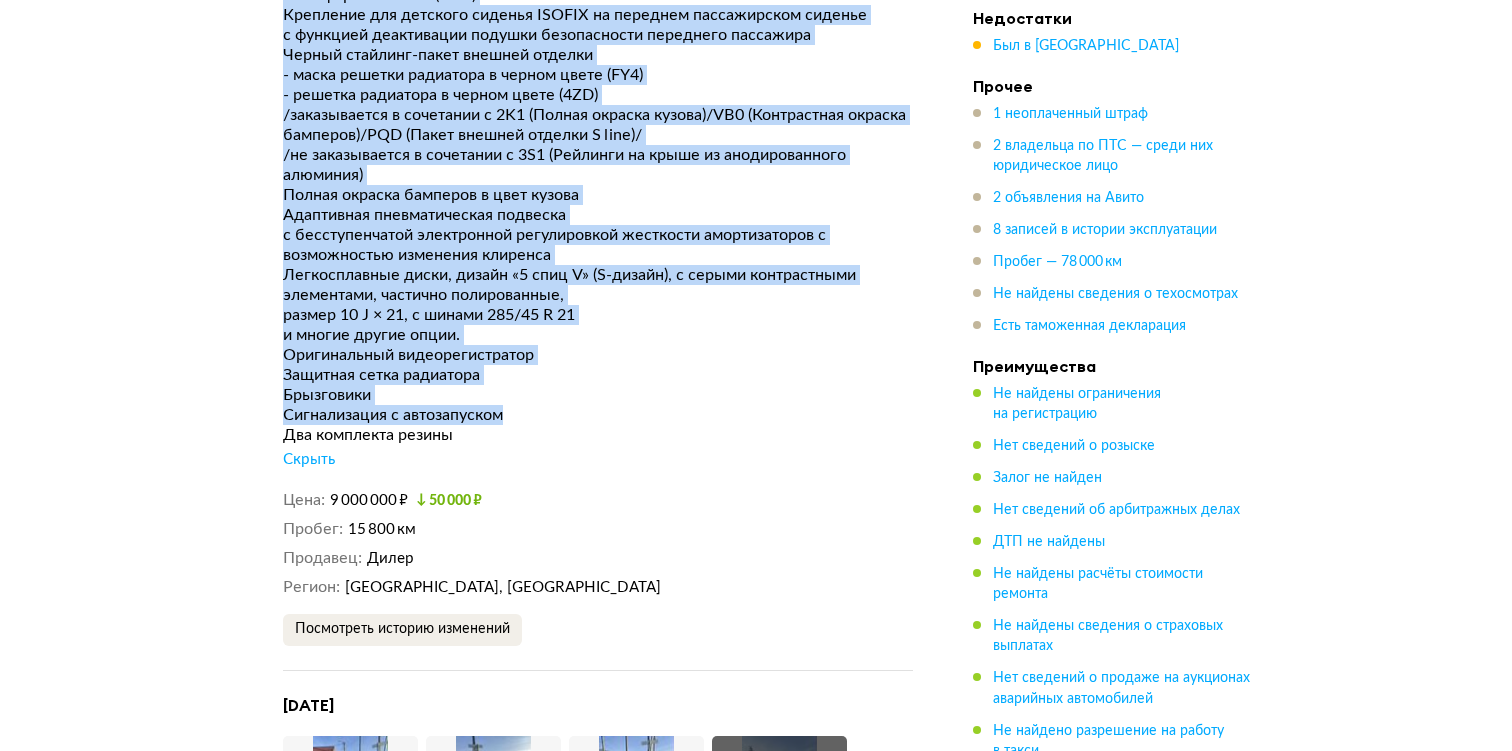 drag, startPoint x: 277, startPoint y: 141, endPoint x: 659, endPoint y: 411, distance: 467.7863 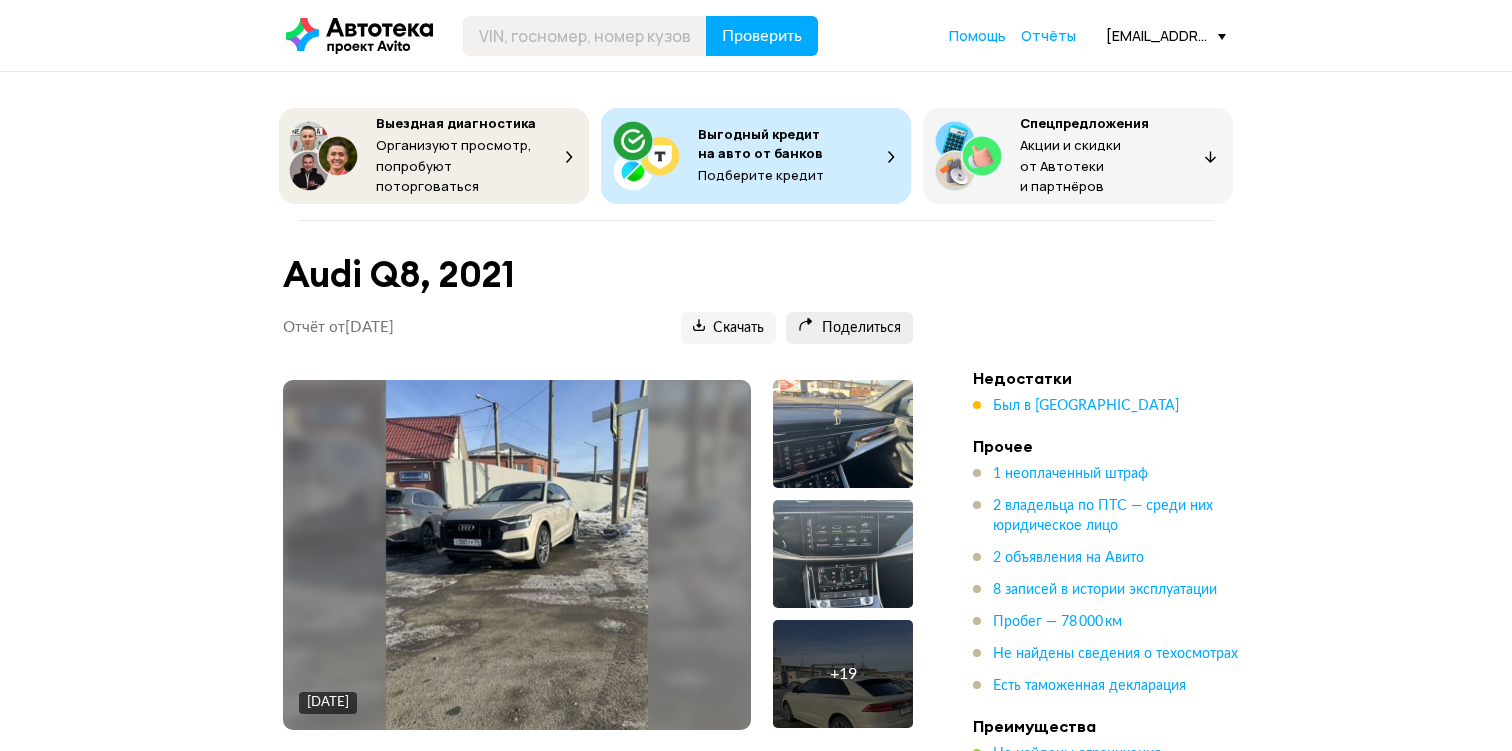 scroll, scrollTop: 0, scrollLeft: 0, axis: both 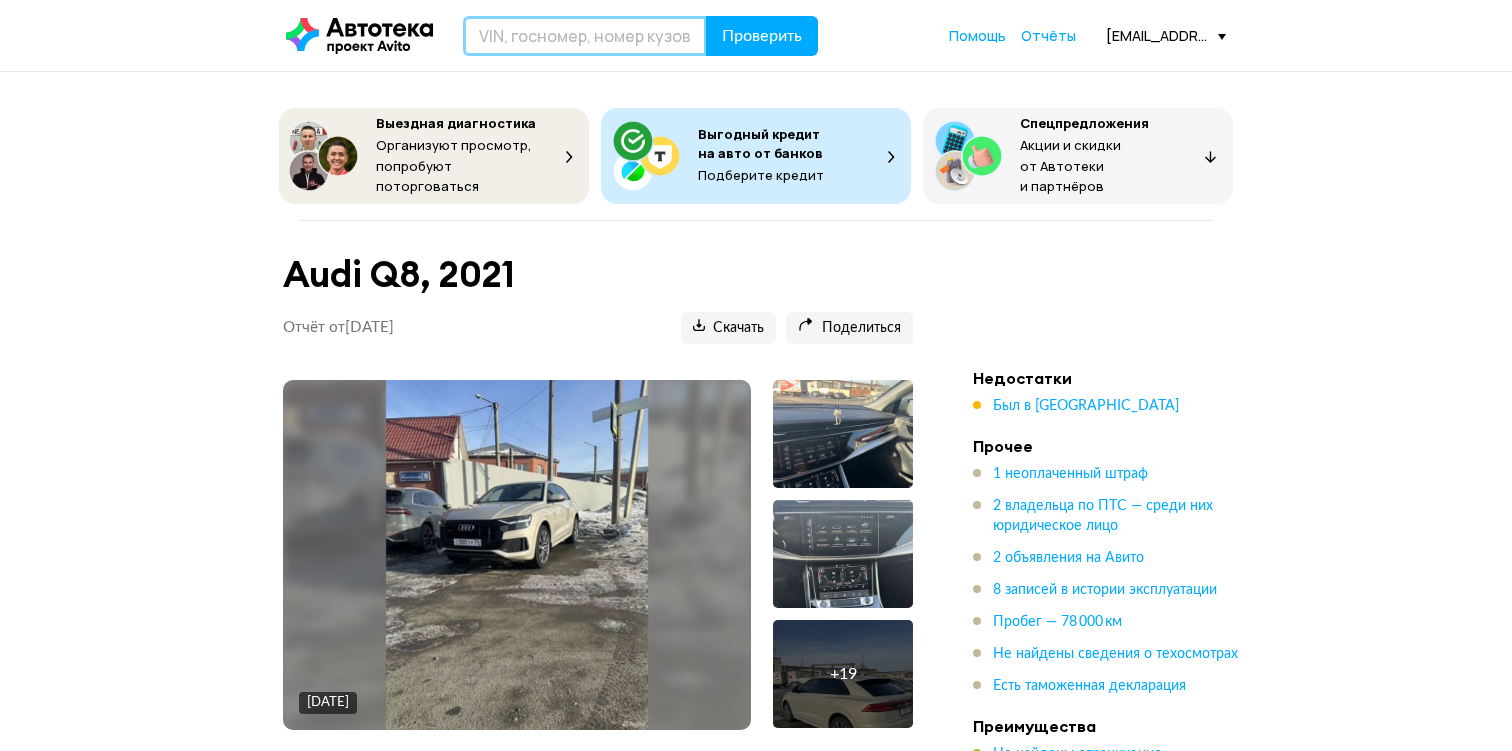click at bounding box center [585, 36] 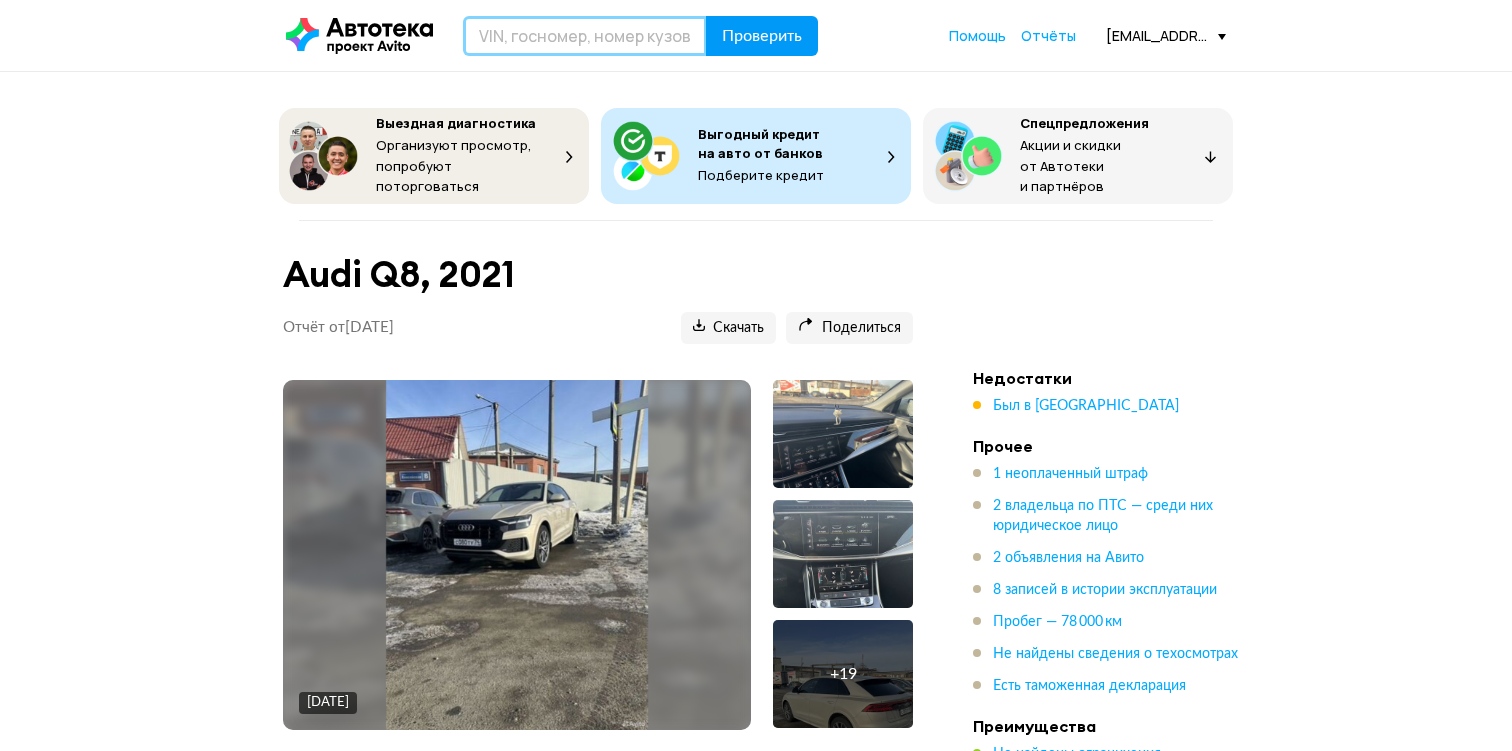 paste on "WAUZZZ4MXMD037678" 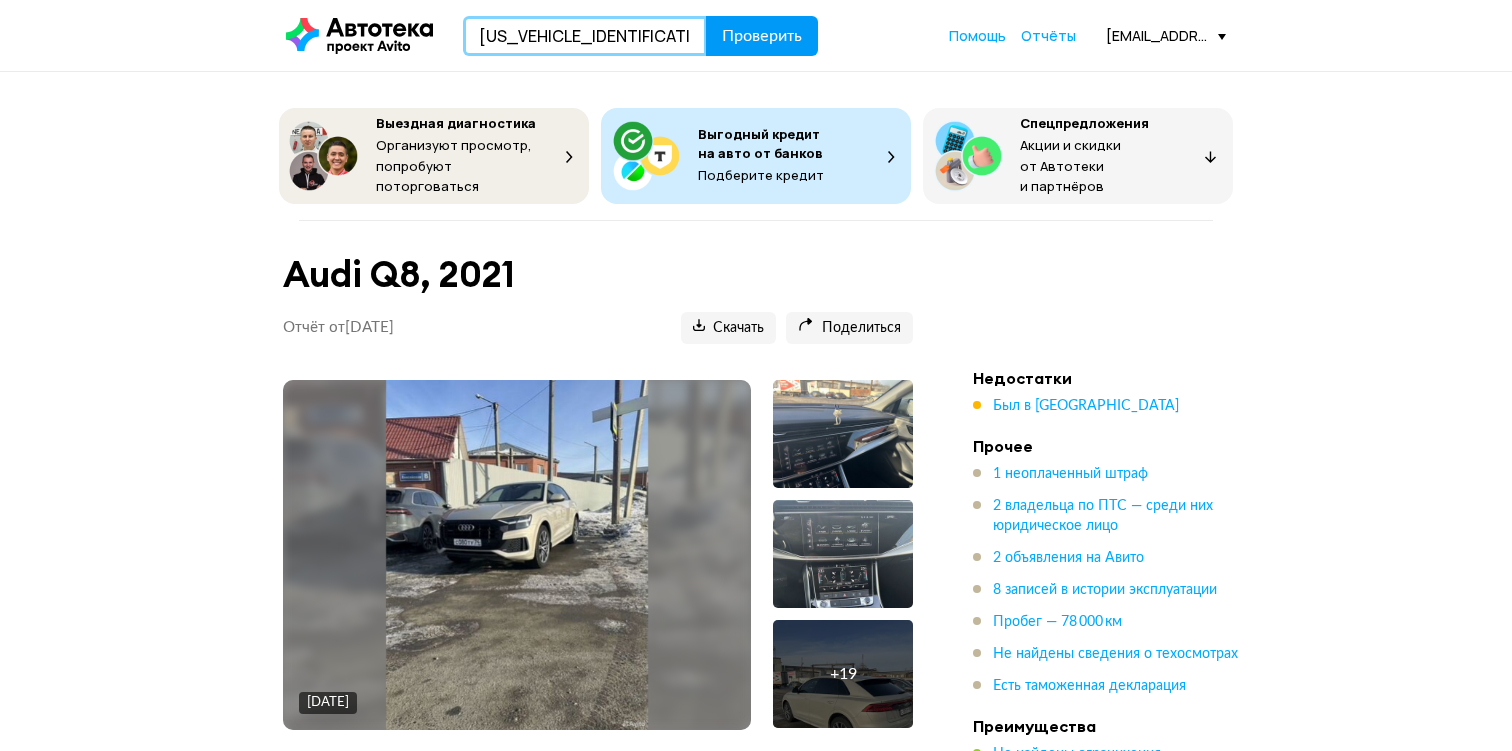 type on "WAUZZZ4MXMD037678" 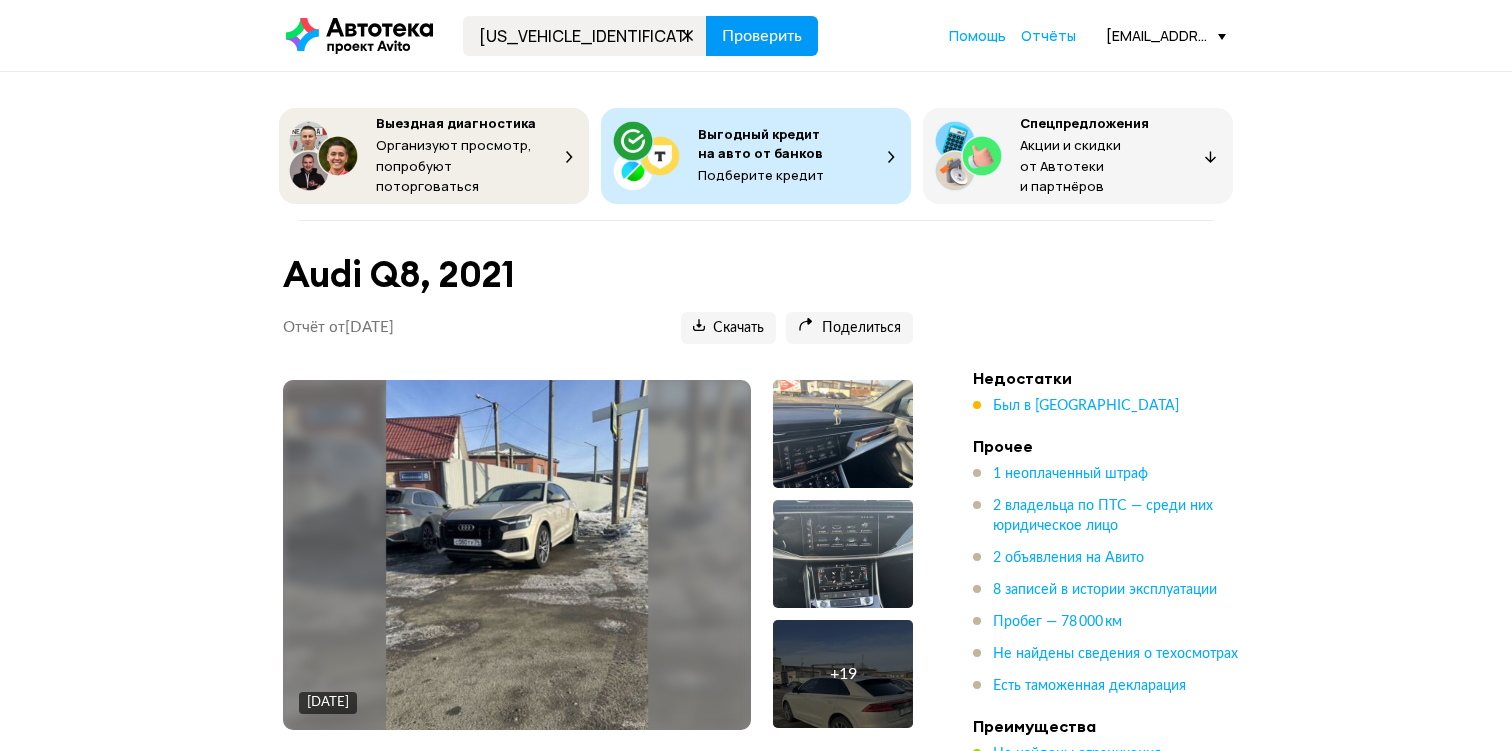 click on "Проверить" at bounding box center (762, 36) 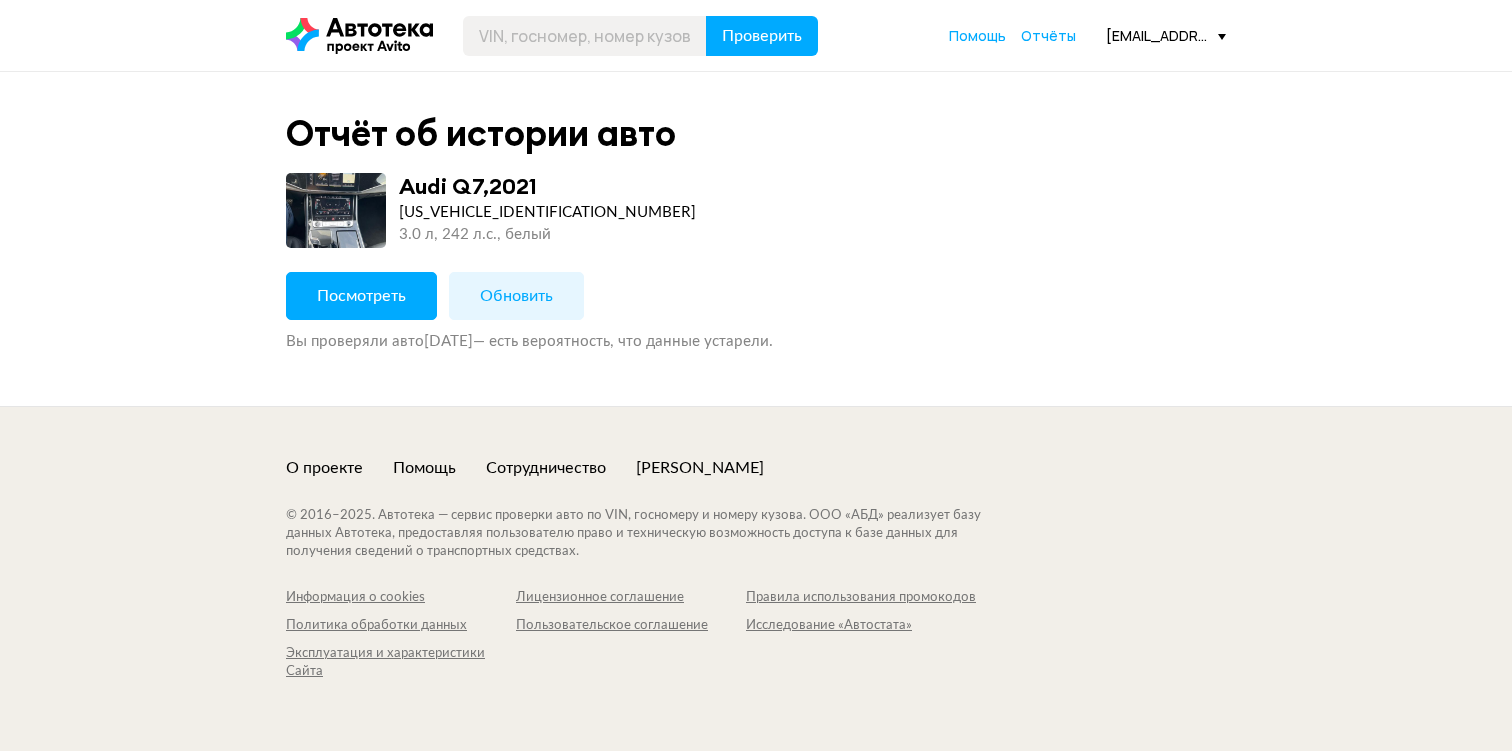 click on "Посмотреть" at bounding box center (361, 296) 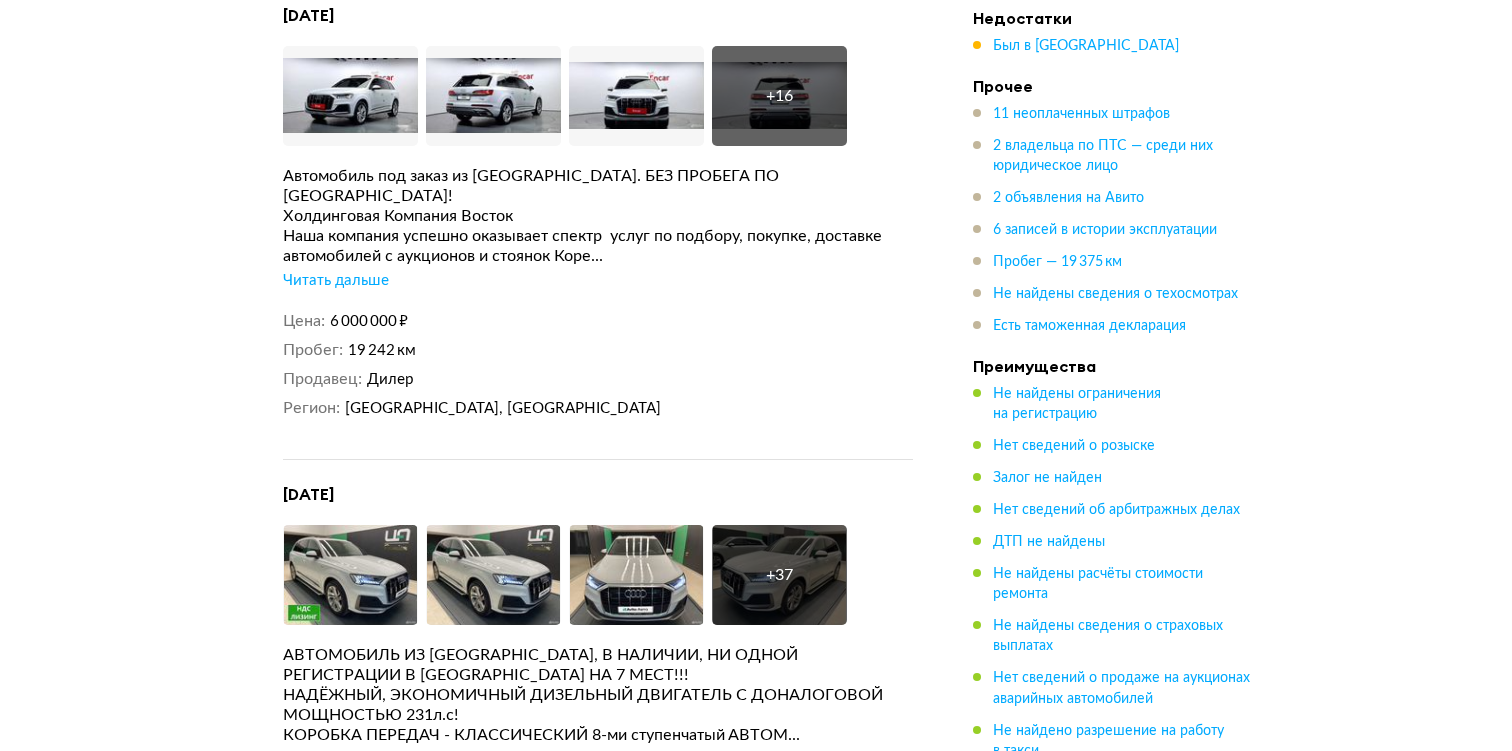 scroll, scrollTop: 4717, scrollLeft: 0, axis: vertical 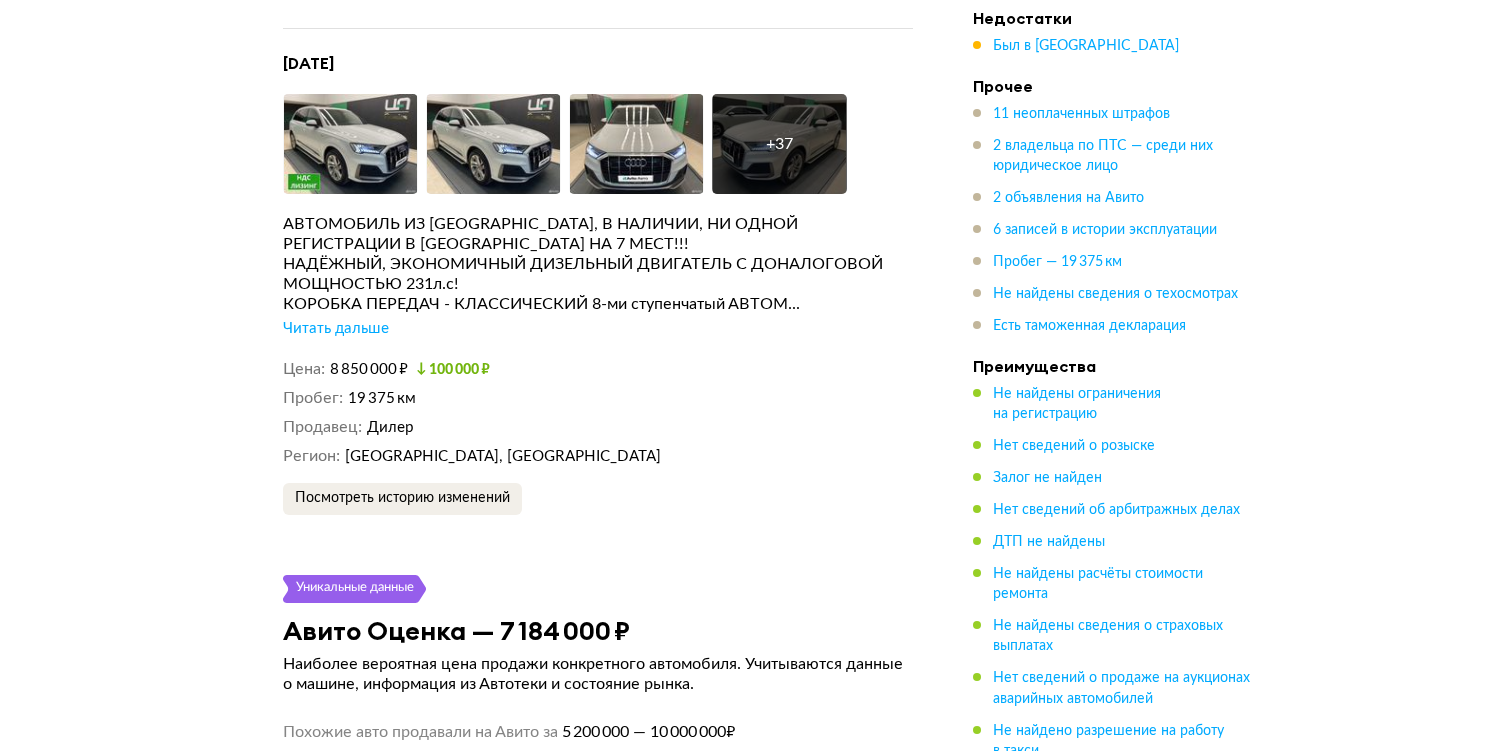 click on "Читать дальше" at bounding box center [336, 329] 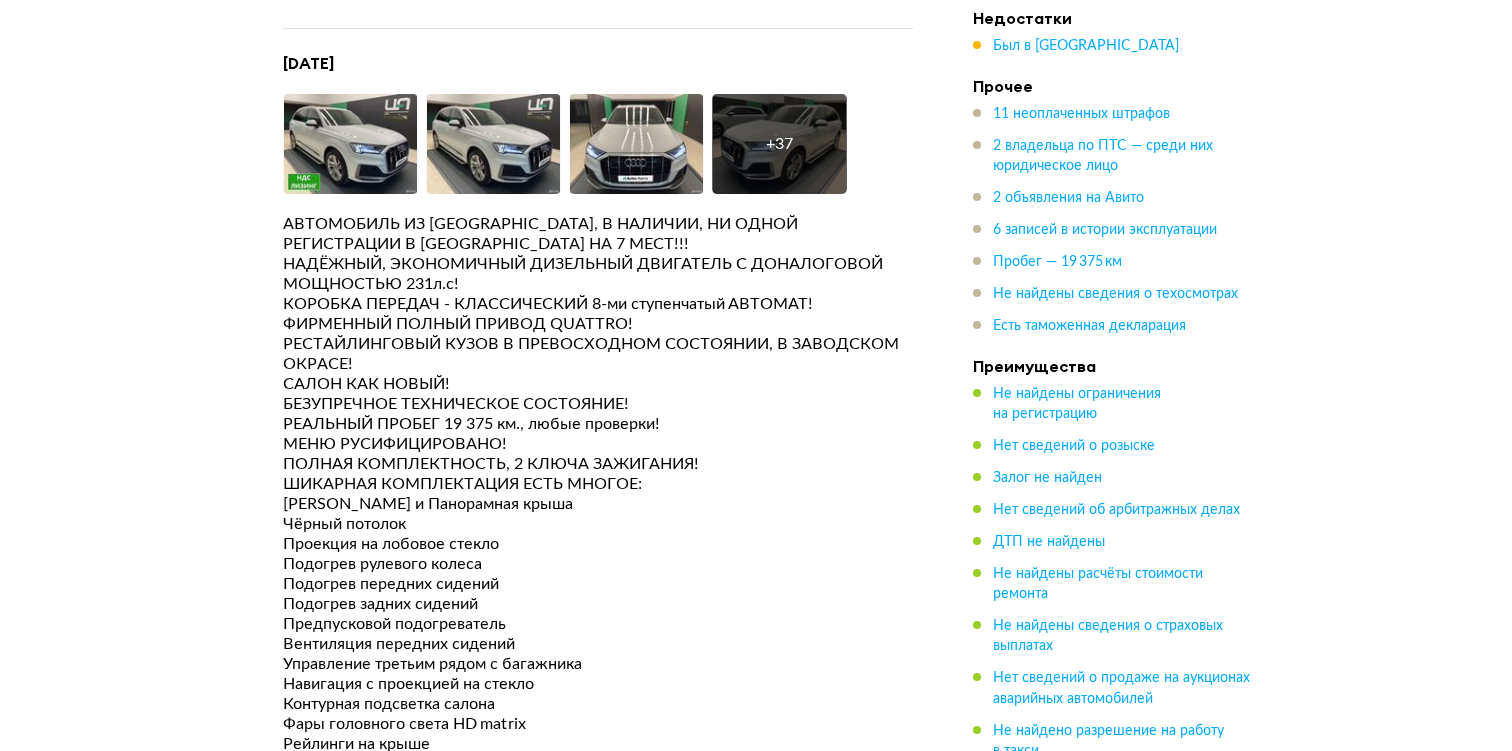 scroll, scrollTop: 4795, scrollLeft: 0, axis: vertical 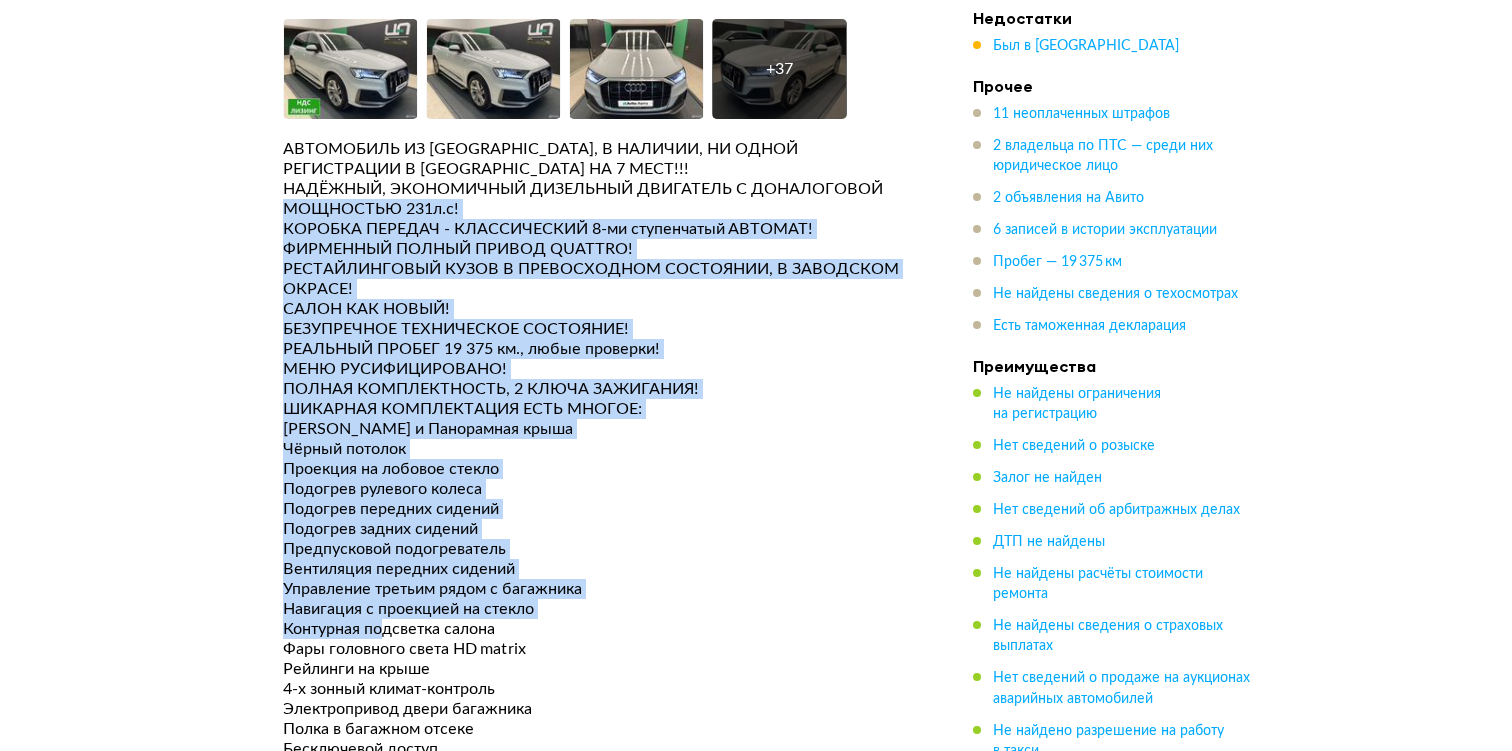 drag, startPoint x: 287, startPoint y: 190, endPoint x: 383, endPoint y: 607, distance: 427.9077 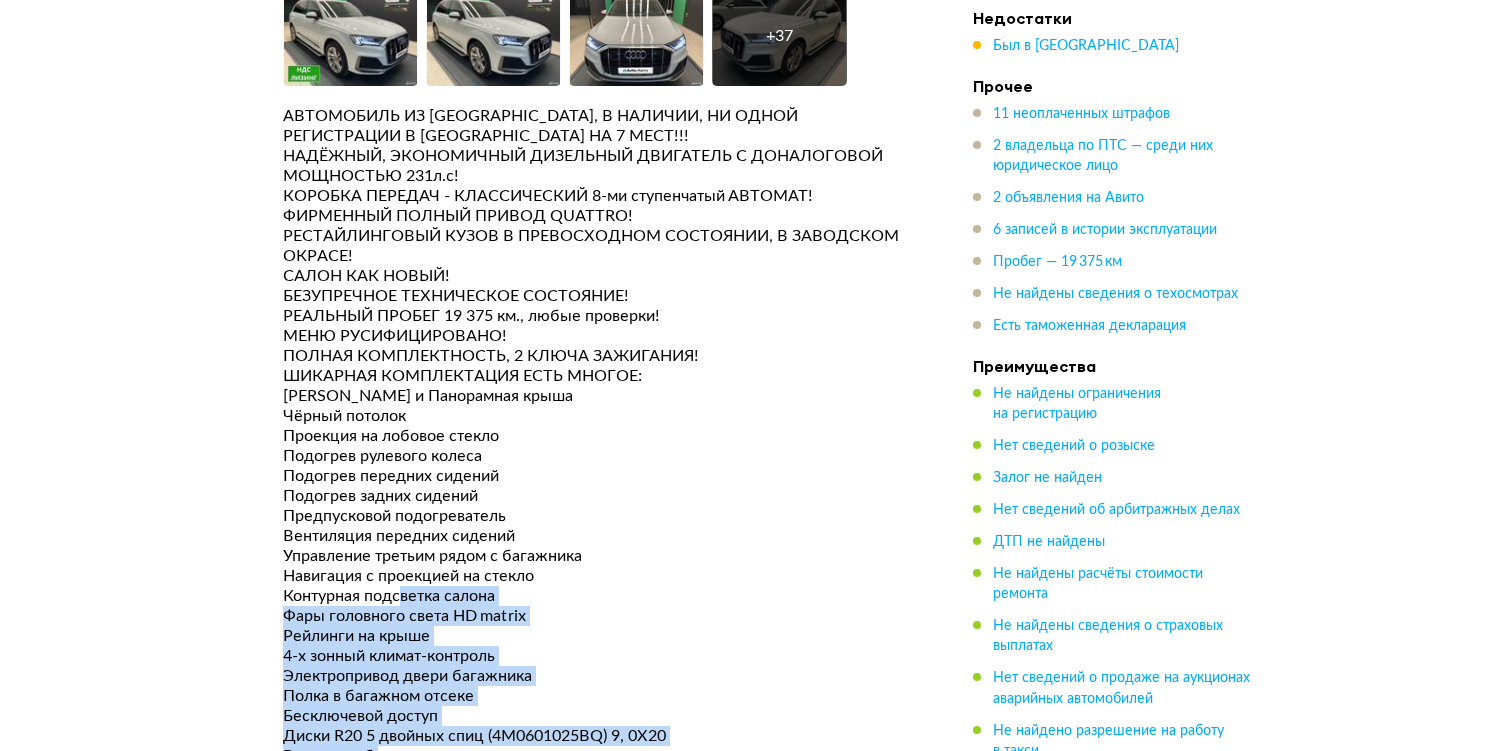 scroll, scrollTop: 5147, scrollLeft: 0, axis: vertical 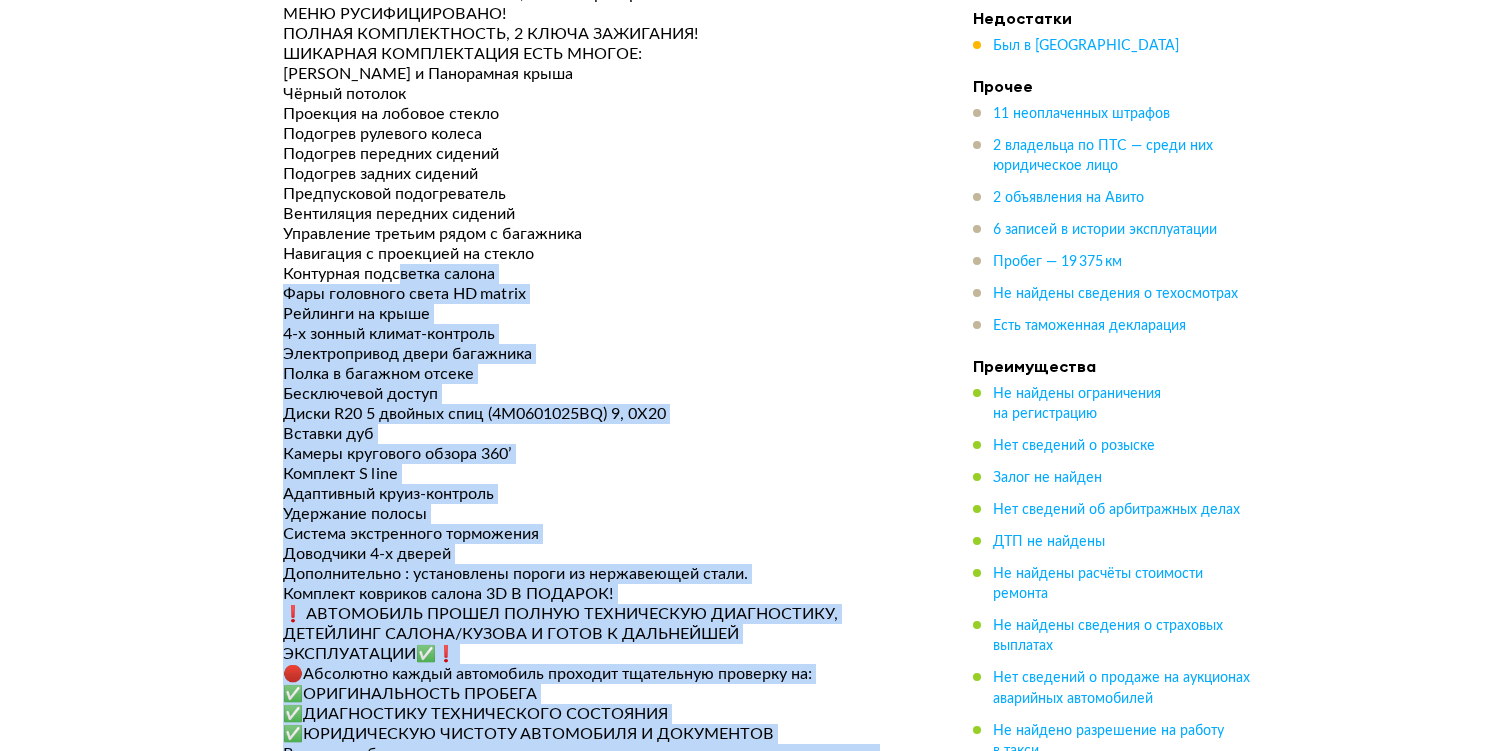 drag, startPoint x: 405, startPoint y: 608, endPoint x: 635, endPoint y: 792, distance: 294.5437 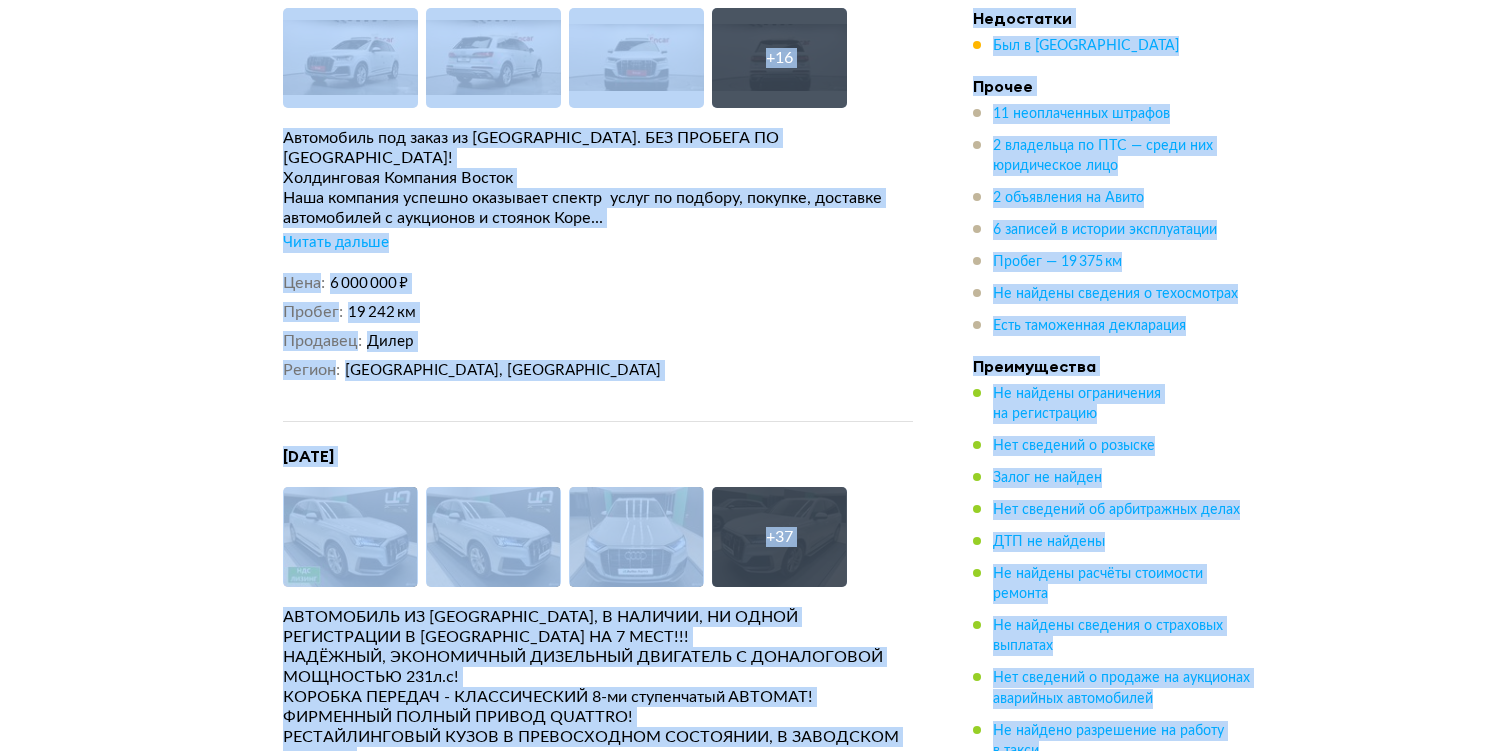 scroll, scrollTop: 4845, scrollLeft: 0, axis: vertical 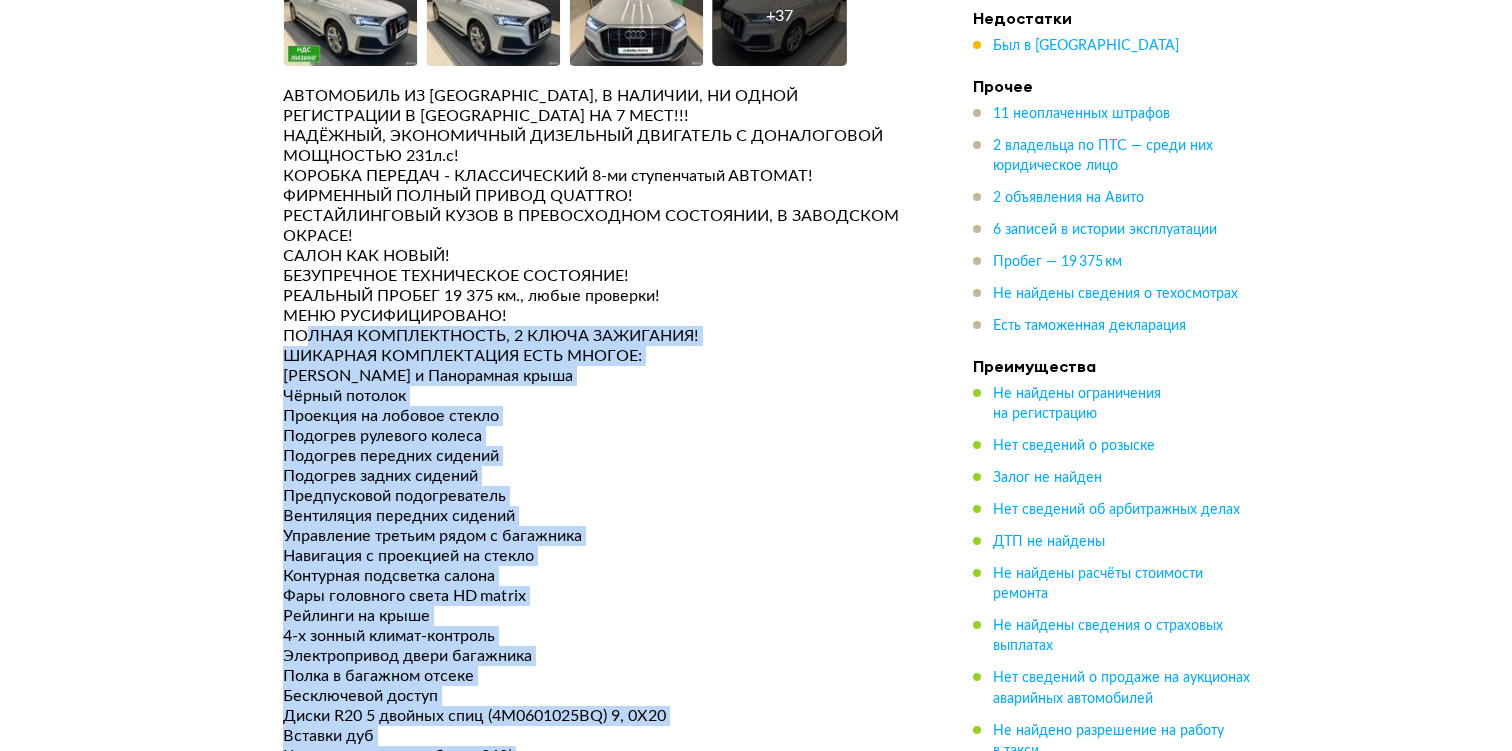 drag, startPoint x: 780, startPoint y: 557, endPoint x: 286, endPoint y: 300, distance: 556.8528 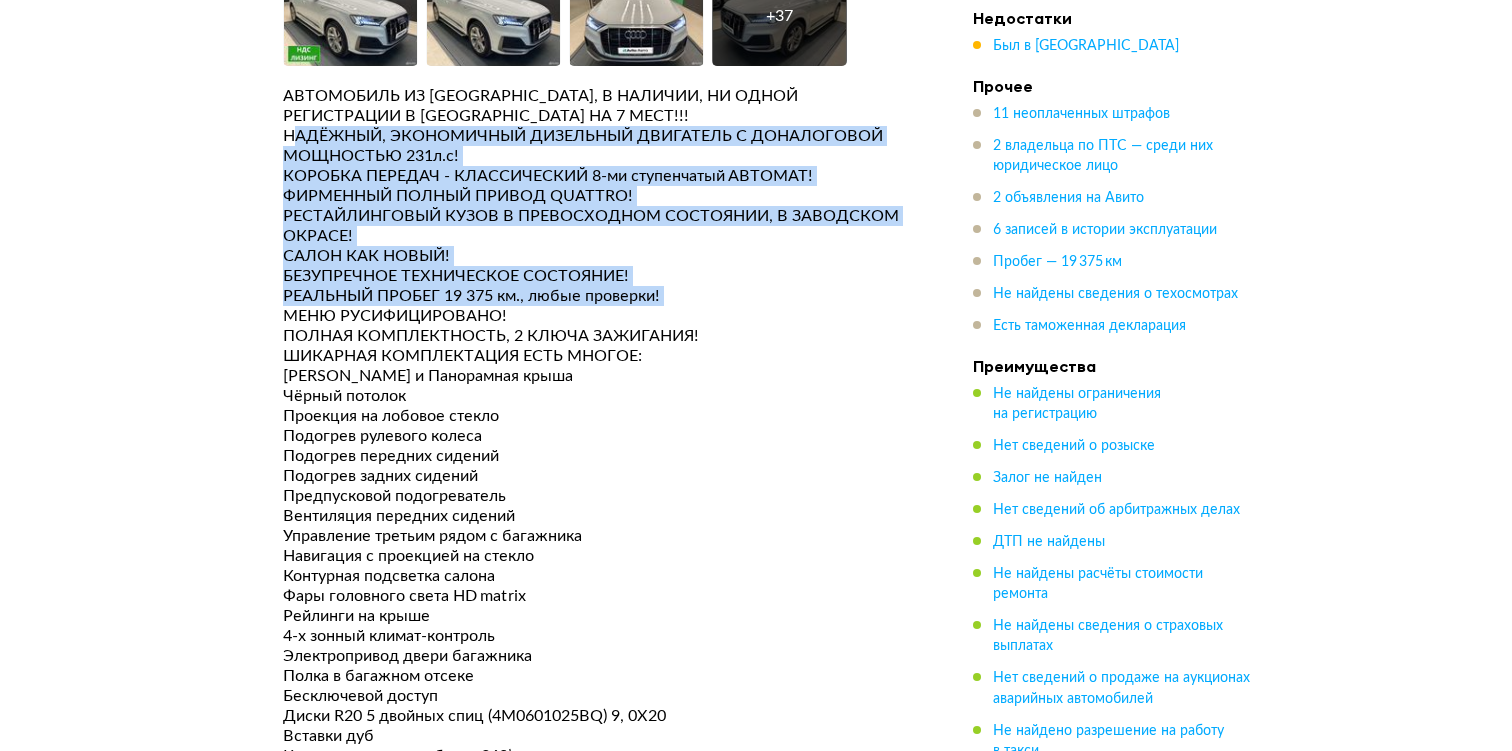 drag, startPoint x: 286, startPoint y: 300, endPoint x: 289, endPoint y: 118, distance: 182.02472 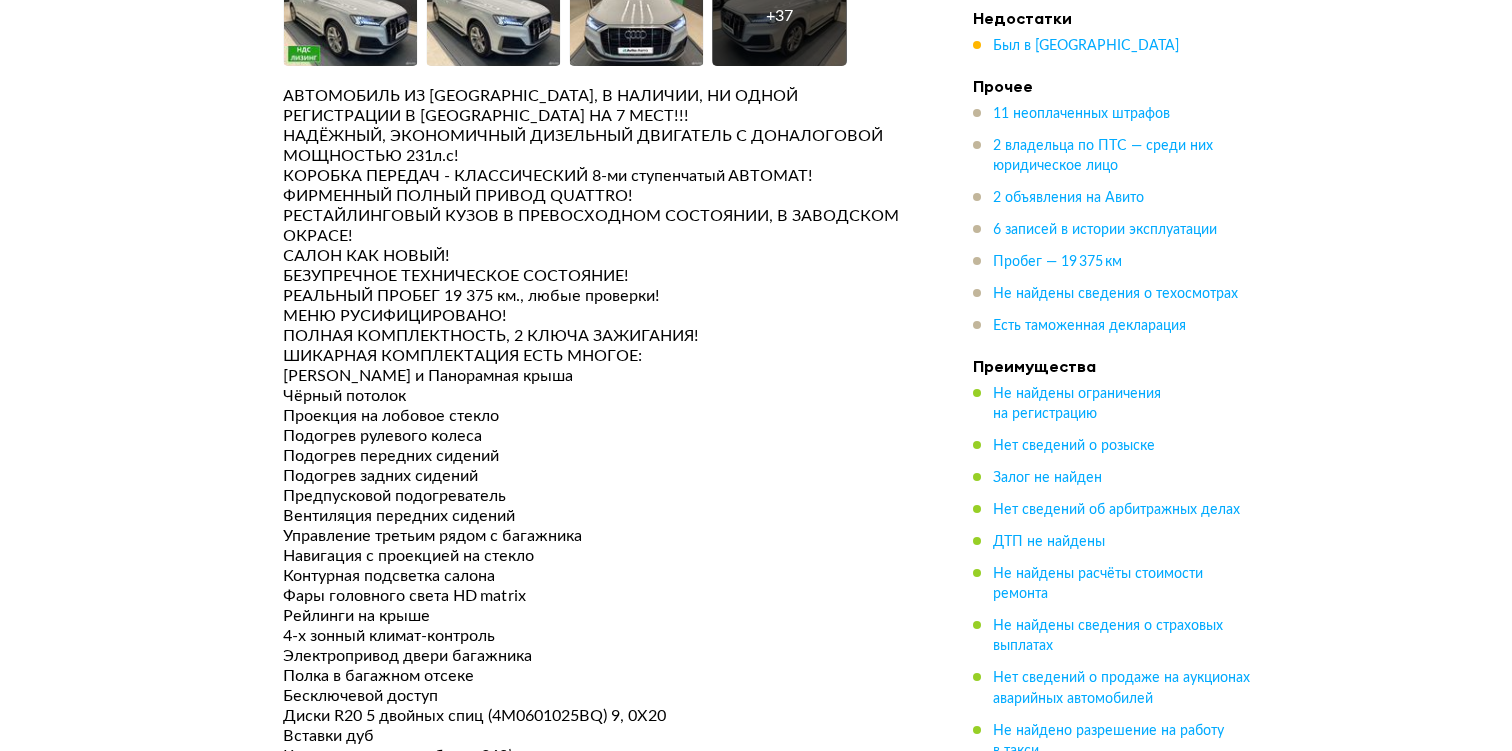 click on "Уникальные данные 2 объявления на Авито Мы проверили, продаётся ли этот автомобиль сейчас и продавался ли раньше. 12 июля 2023 года Увеличить фото Увеличить фото Увеличить фото + 16 Увеличить фото Автомобиль под заказ из южной Кореи. БЕЗ ПРОБЕГА ПО РФ! Холдинговая Компания Восток Наша компания успешно оказывает спектр  услуг по подбору, покупке, доставке автомобилей с аукционов и стоянок Коре... Читать дальше Цена 6 000 000 ₽ Пробег 19 242 км Продавец Дилер Регион Приморский край, Владивосток 20 октября 2023 года Увеличить фото Увеличить фото Увеличить фото + 37" at bounding box center [598, 615] 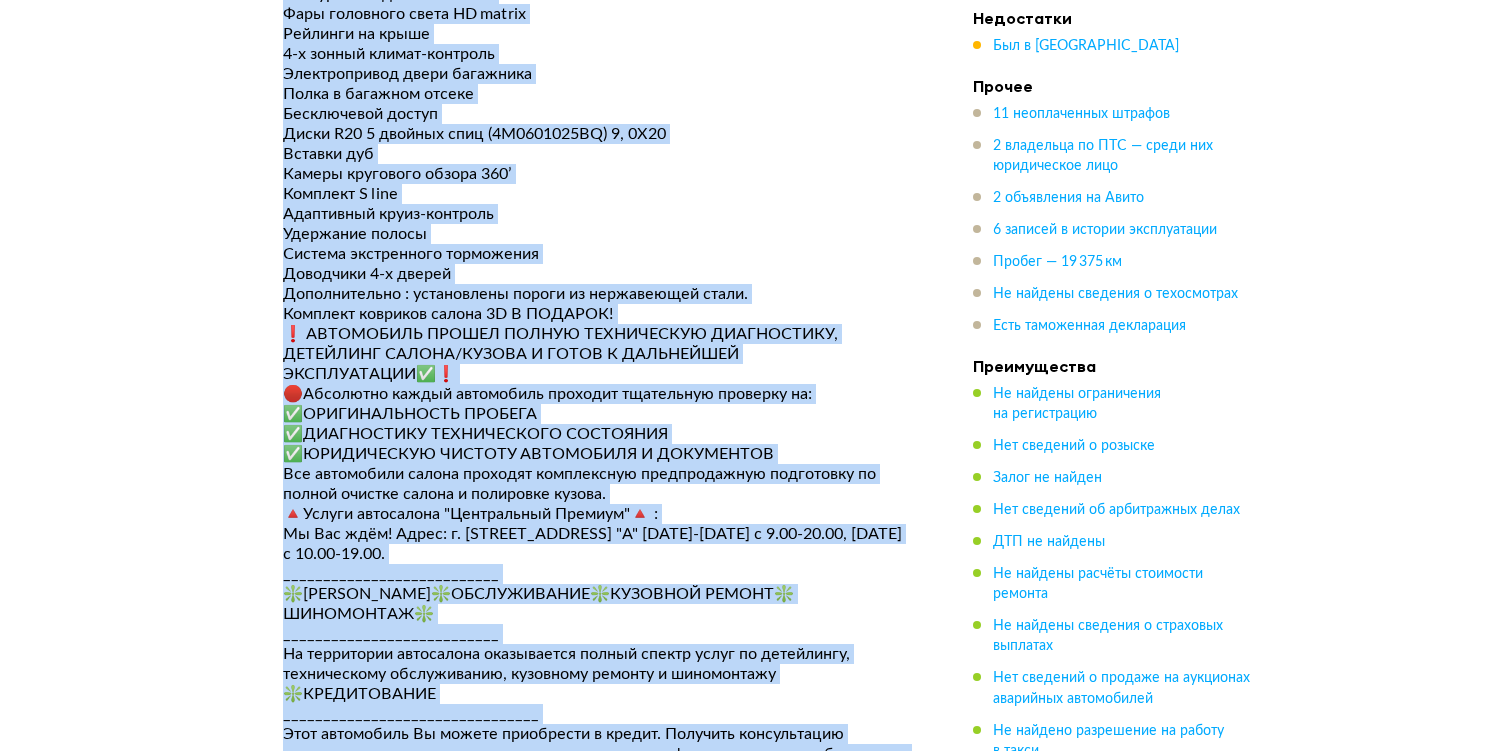 scroll, scrollTop: 5518, scrollLeft: 0, axis: vertical 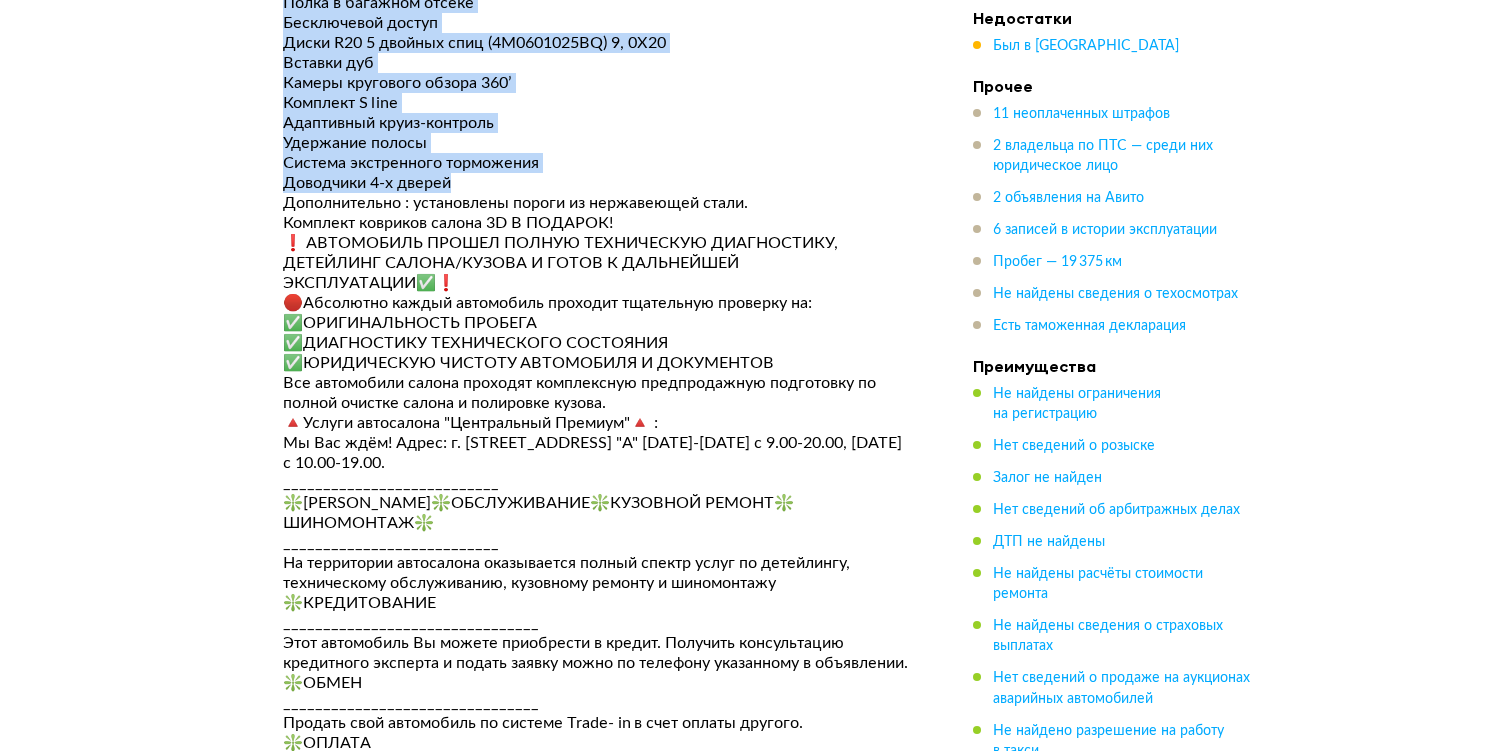 drag, startPoint x: 286, startPoint y: 141, endPoint x: 552, endPoint y: 164, distance: 266.99252 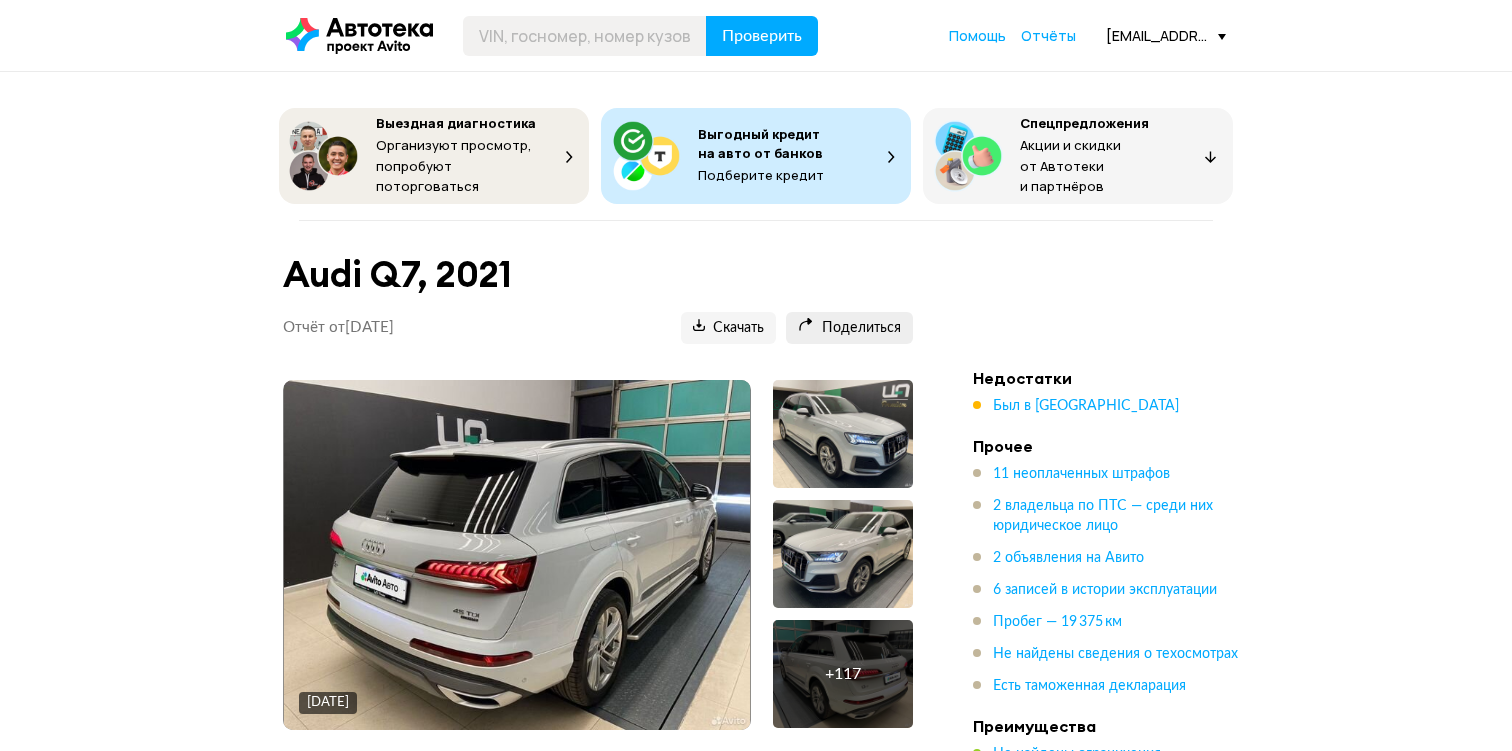 scroll, scrollTop: -1, scrollLeft: 0, axis: vertical 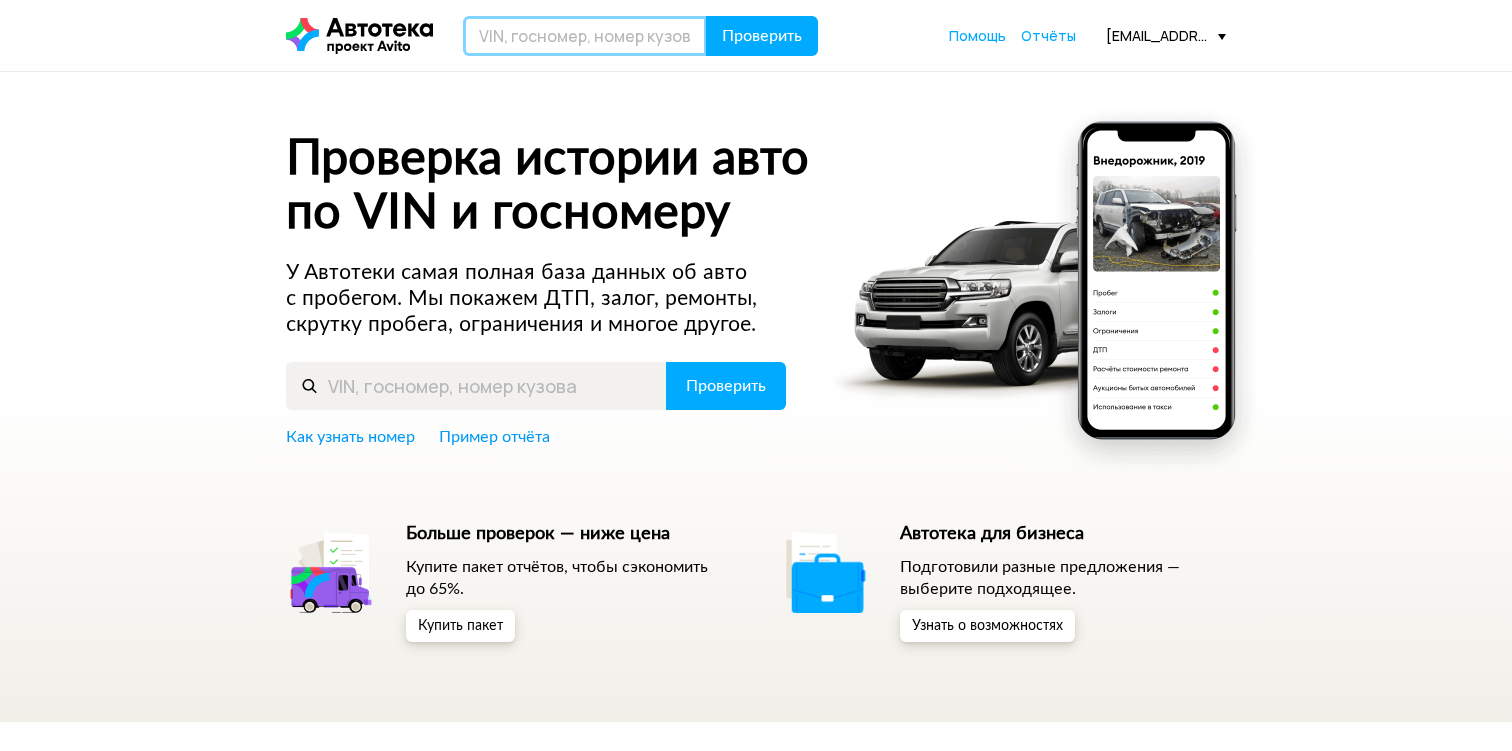 click at bounding box center (585, 36) 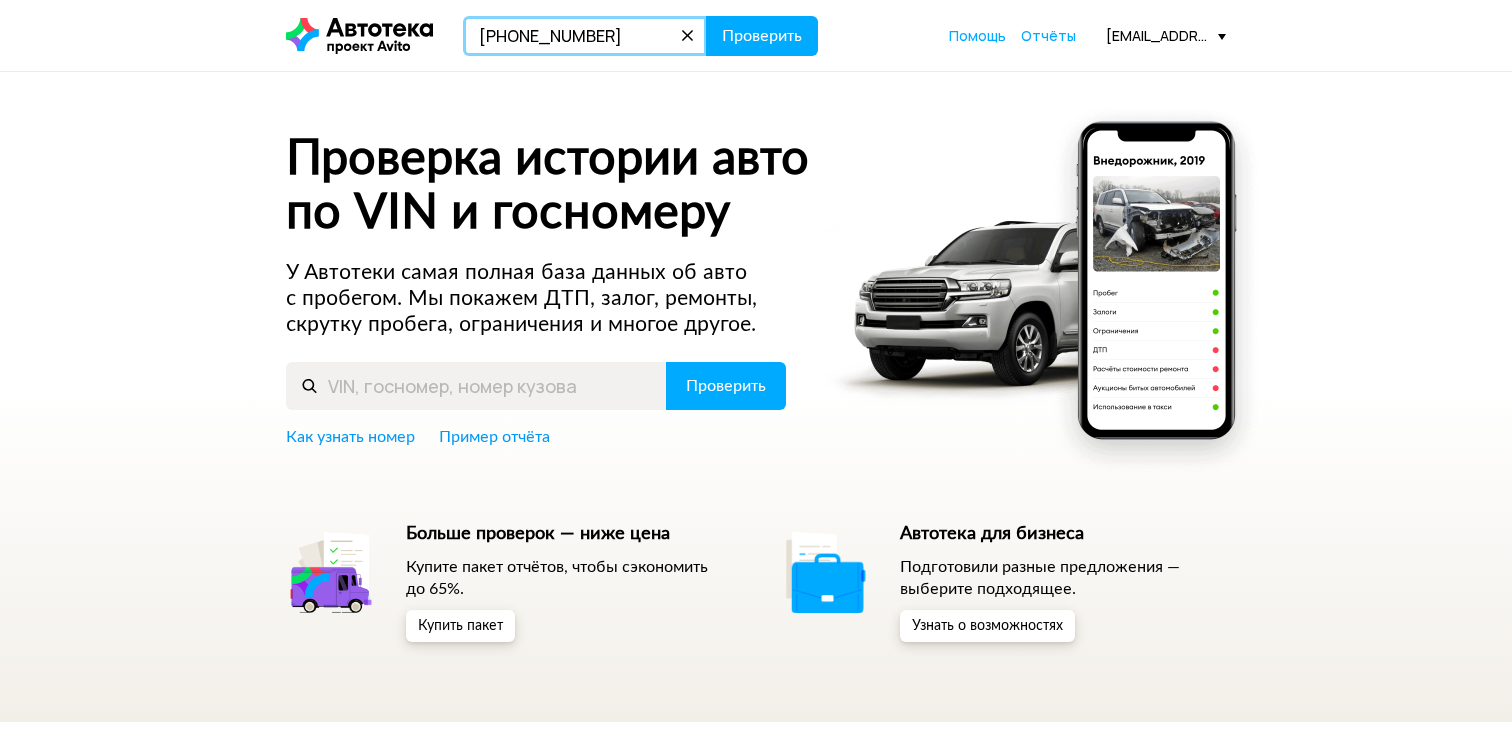 type on "+7 987 134-42-30" 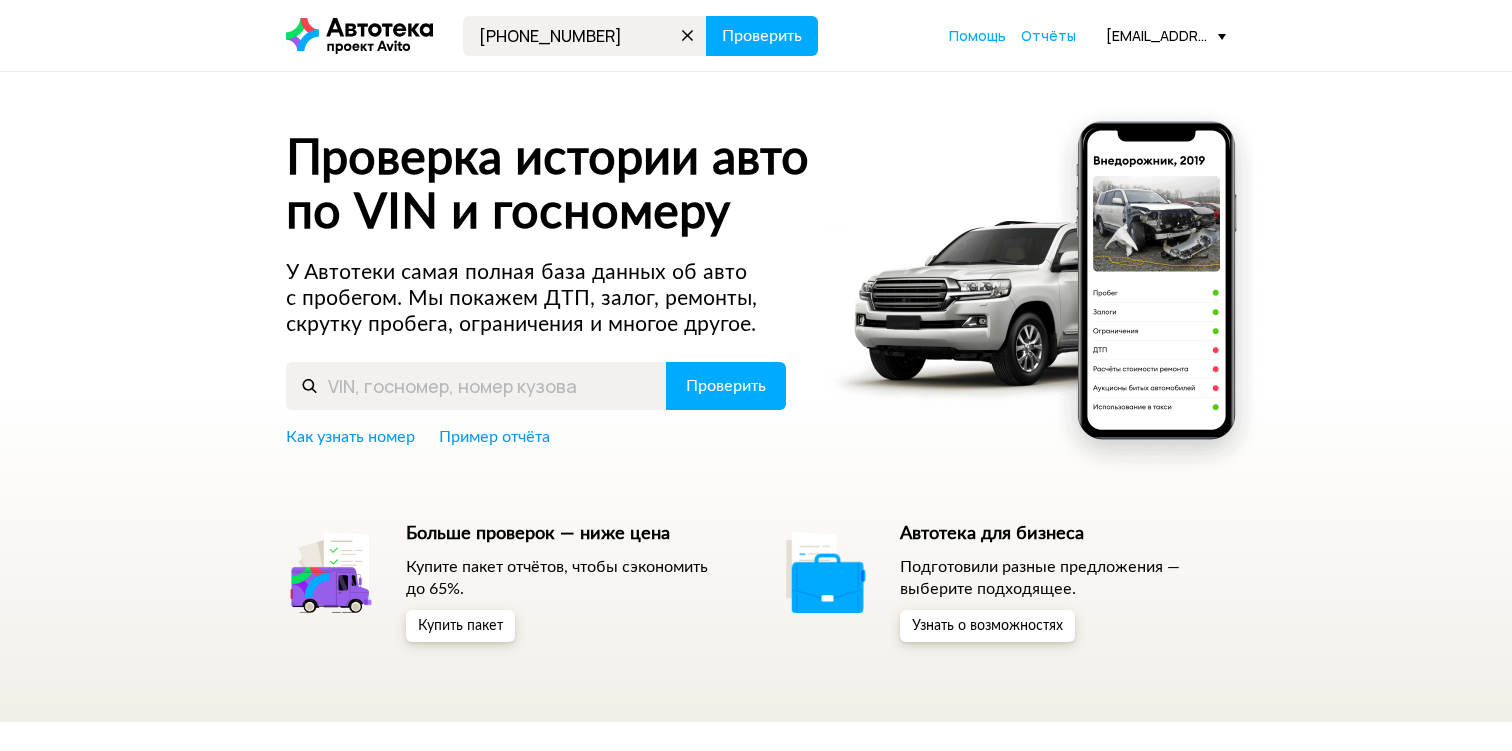 click at bounding box center (688, 36) 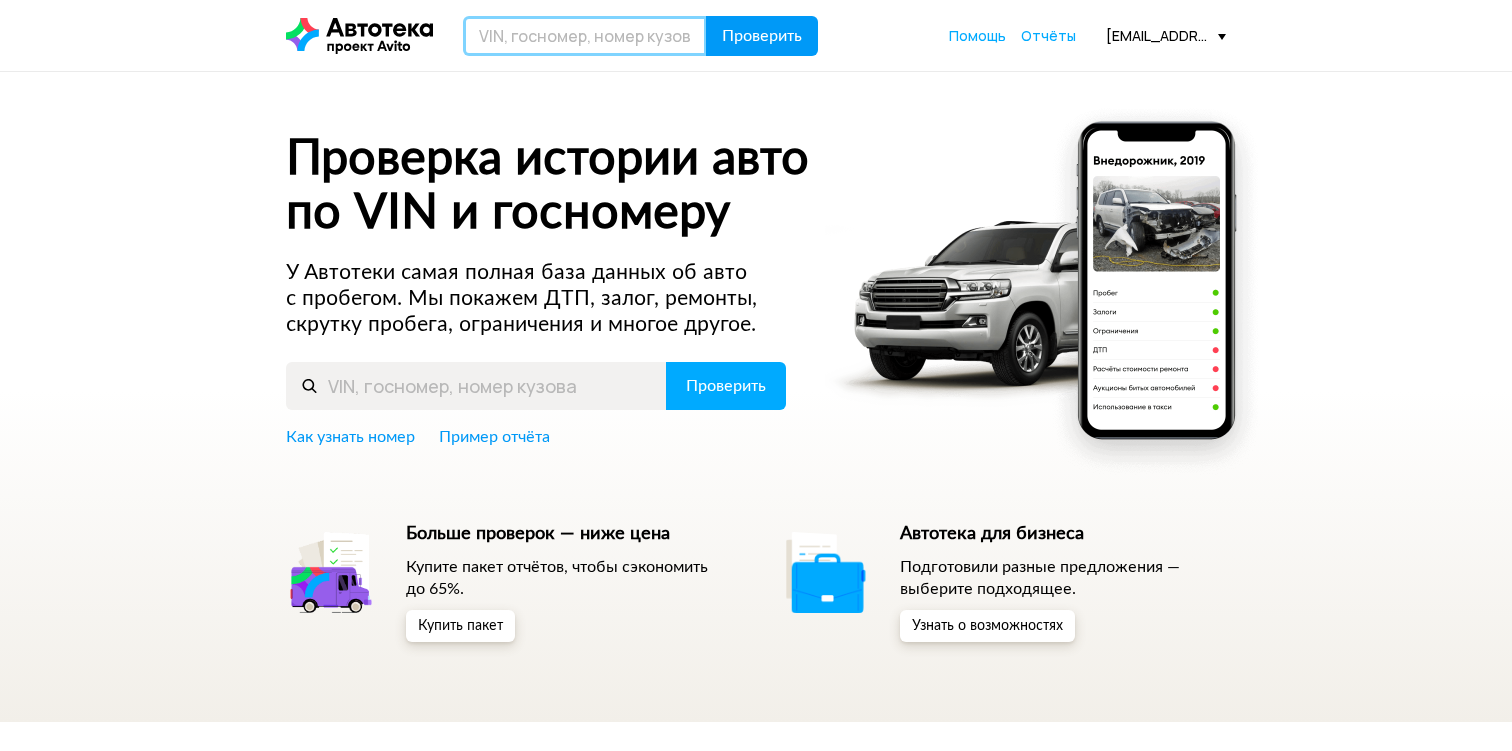 paste on "WAUZZZ4MXMD037678" 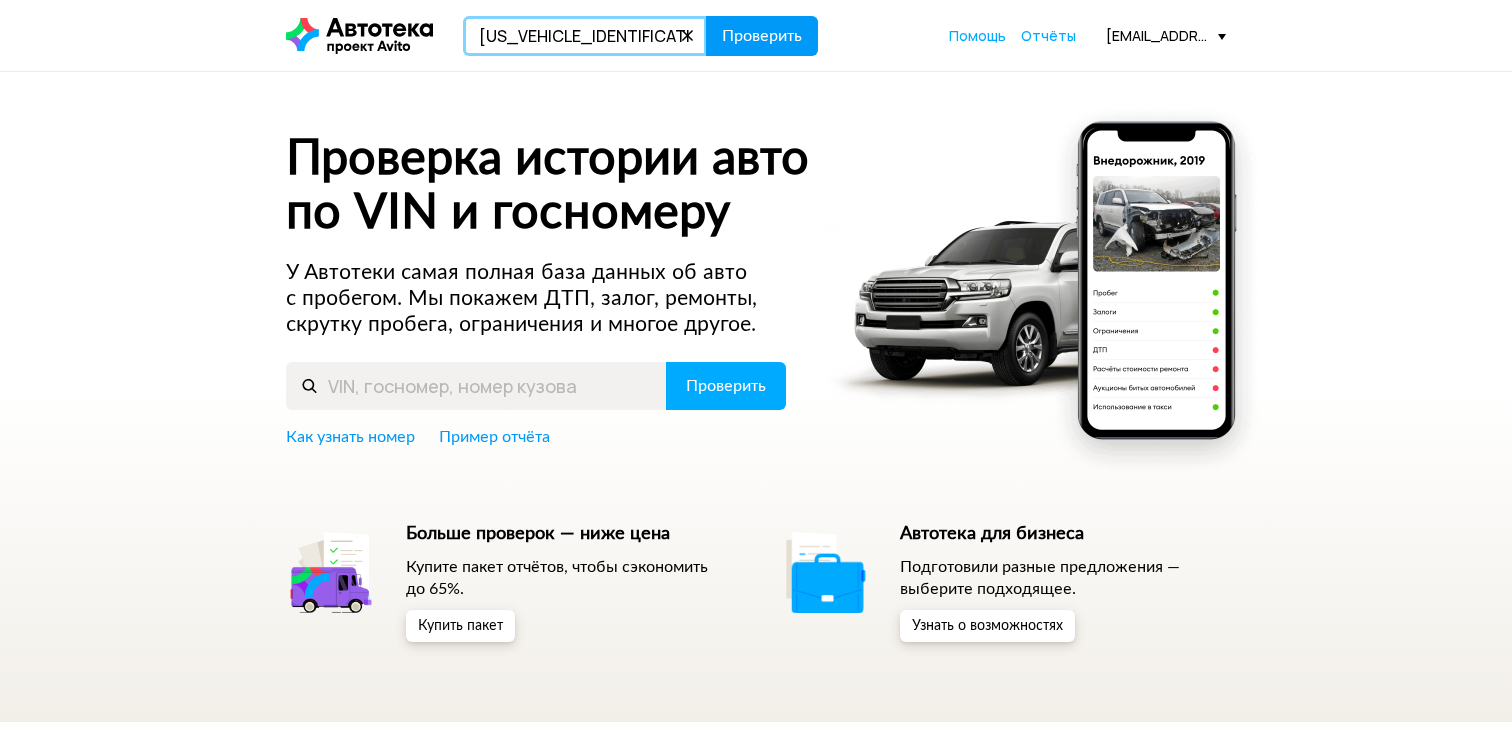 type on "WAUZZZ4MXMD037678" 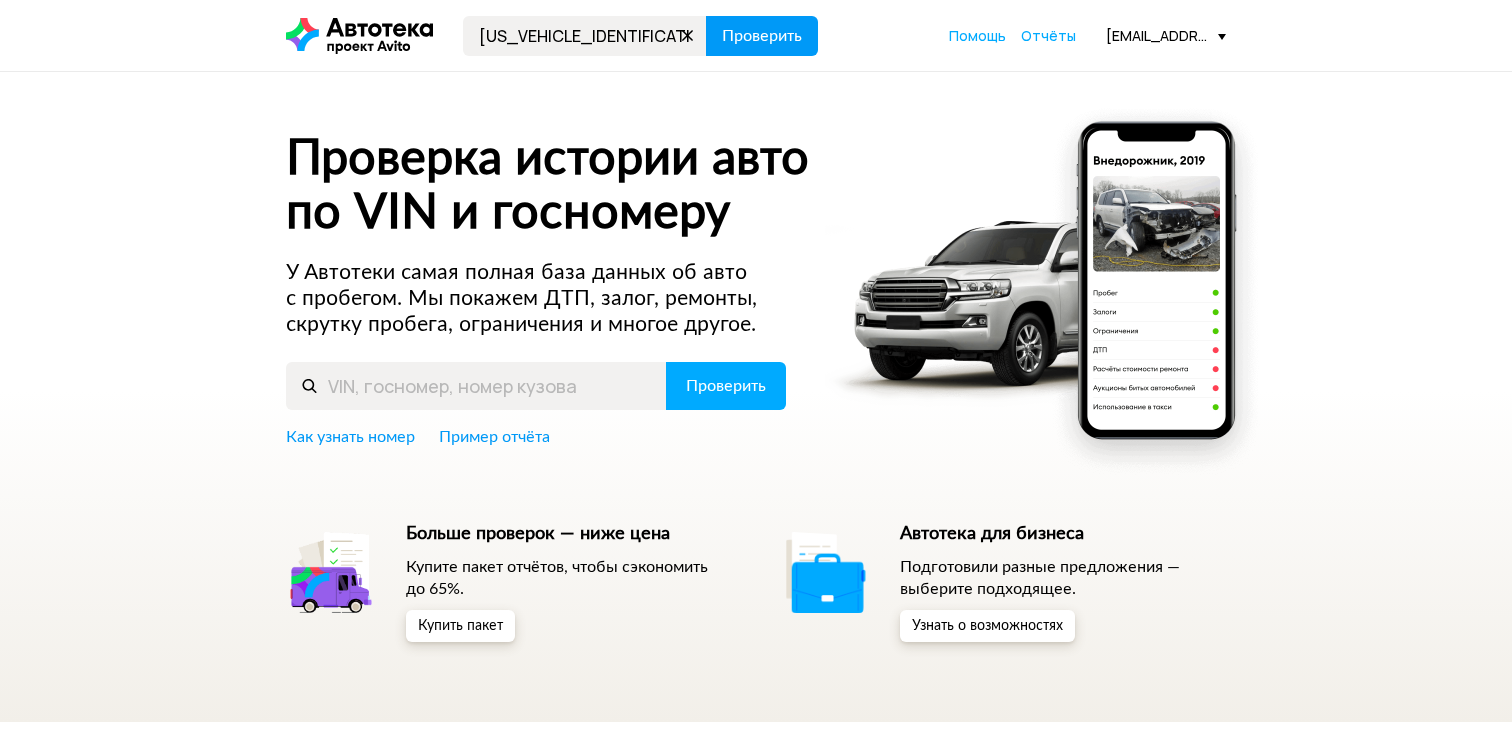 click on "Проверить" at bounding box center [762, 36] 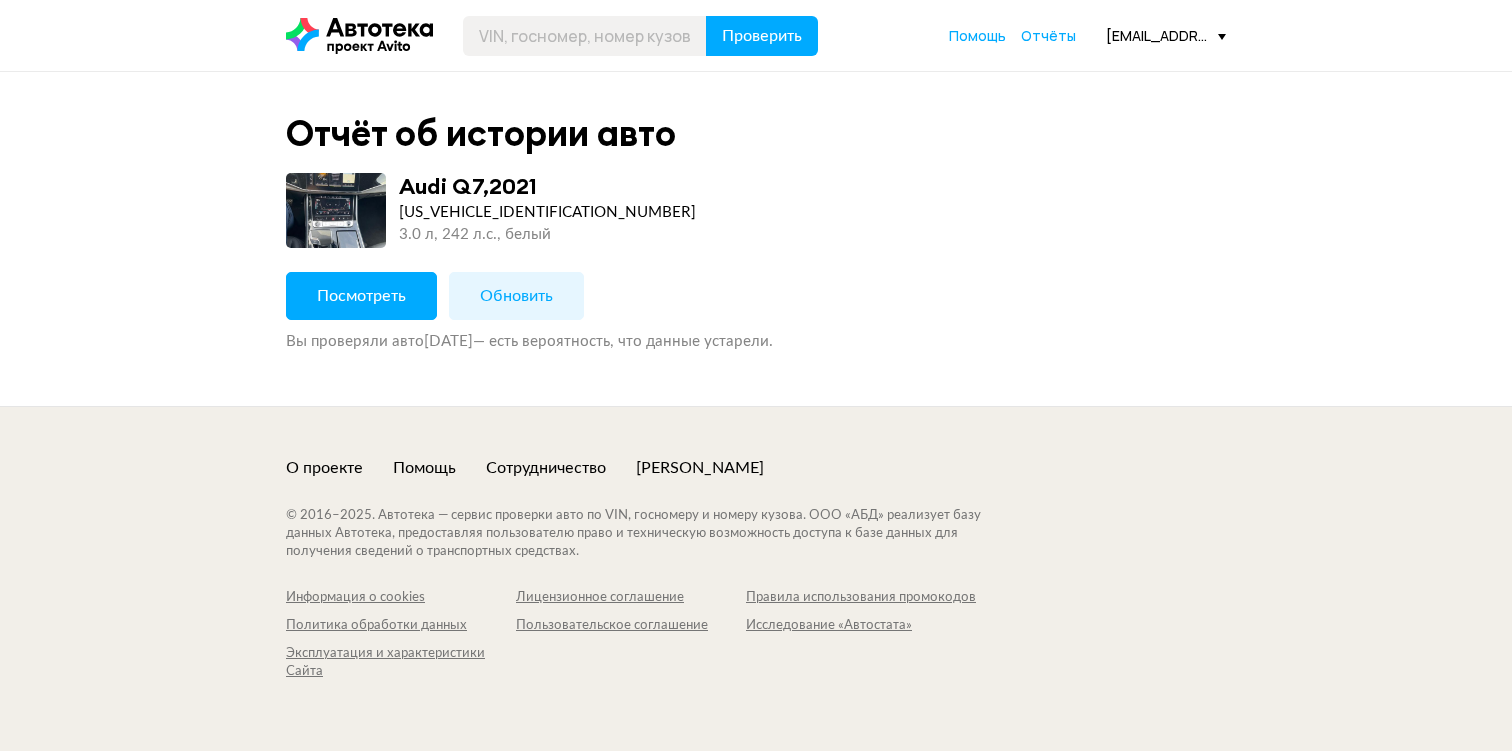 click on "Посмотреть" at bounding box center [361, 296] 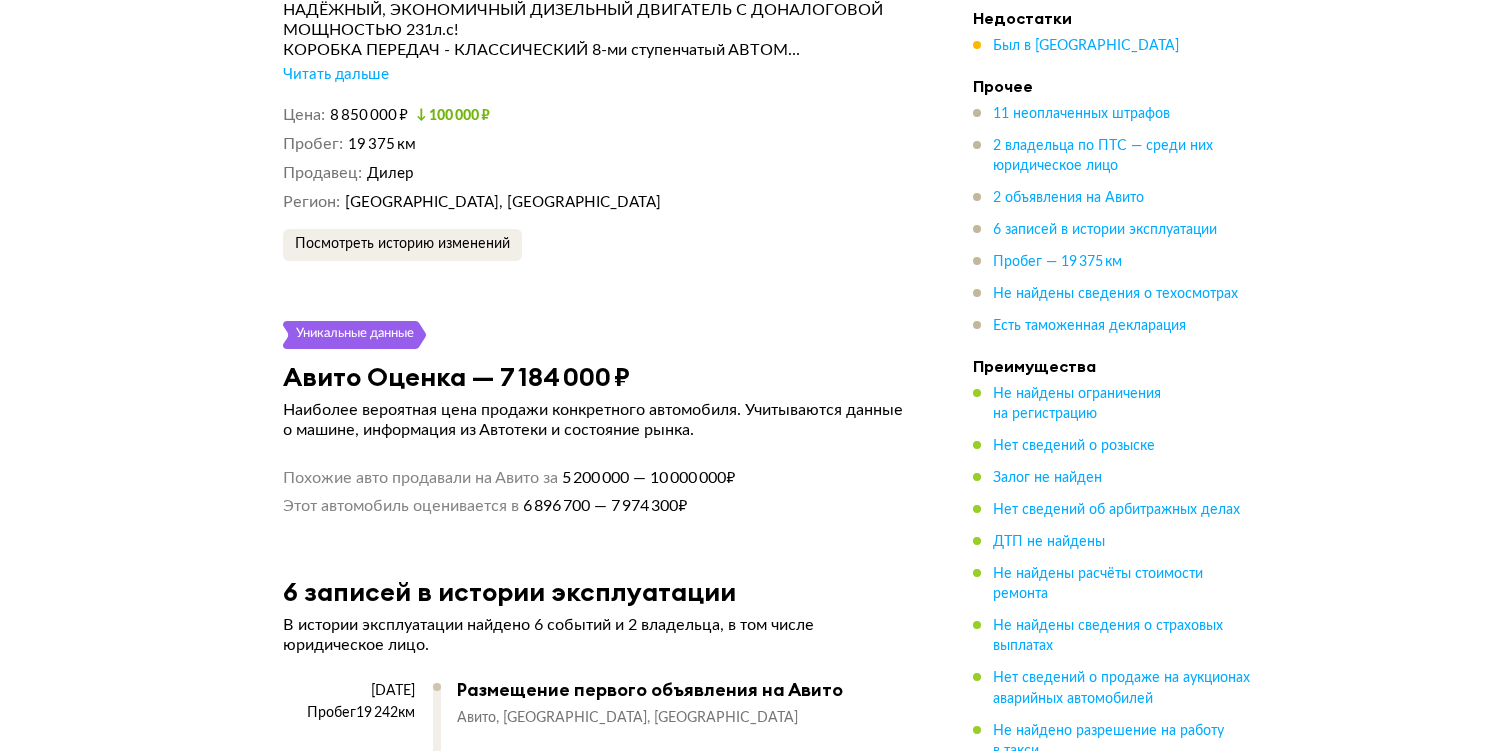scroll, scrollTop: 5028, scrollLeft: 0, axis: vertical 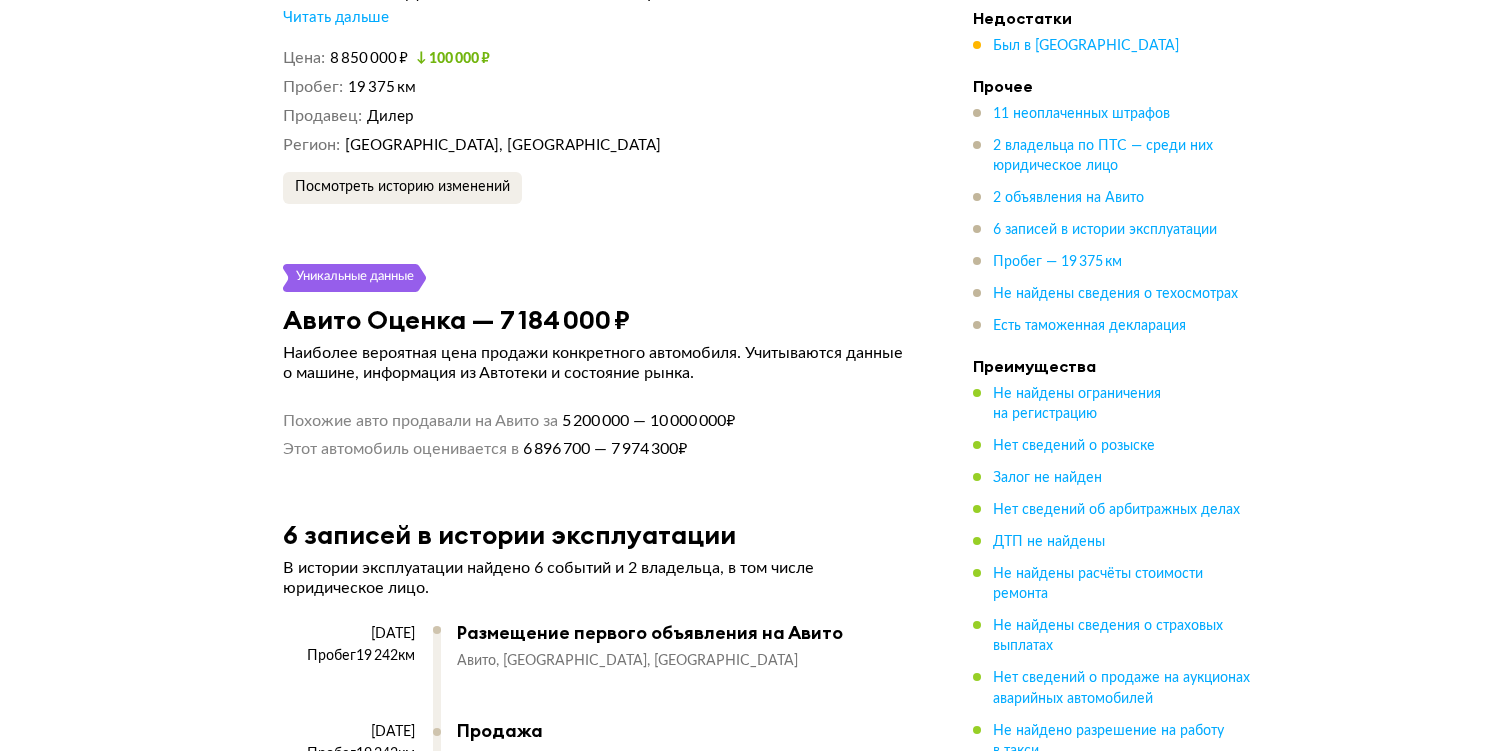 click on "Читать дальше" at bounding box center (336, 18) 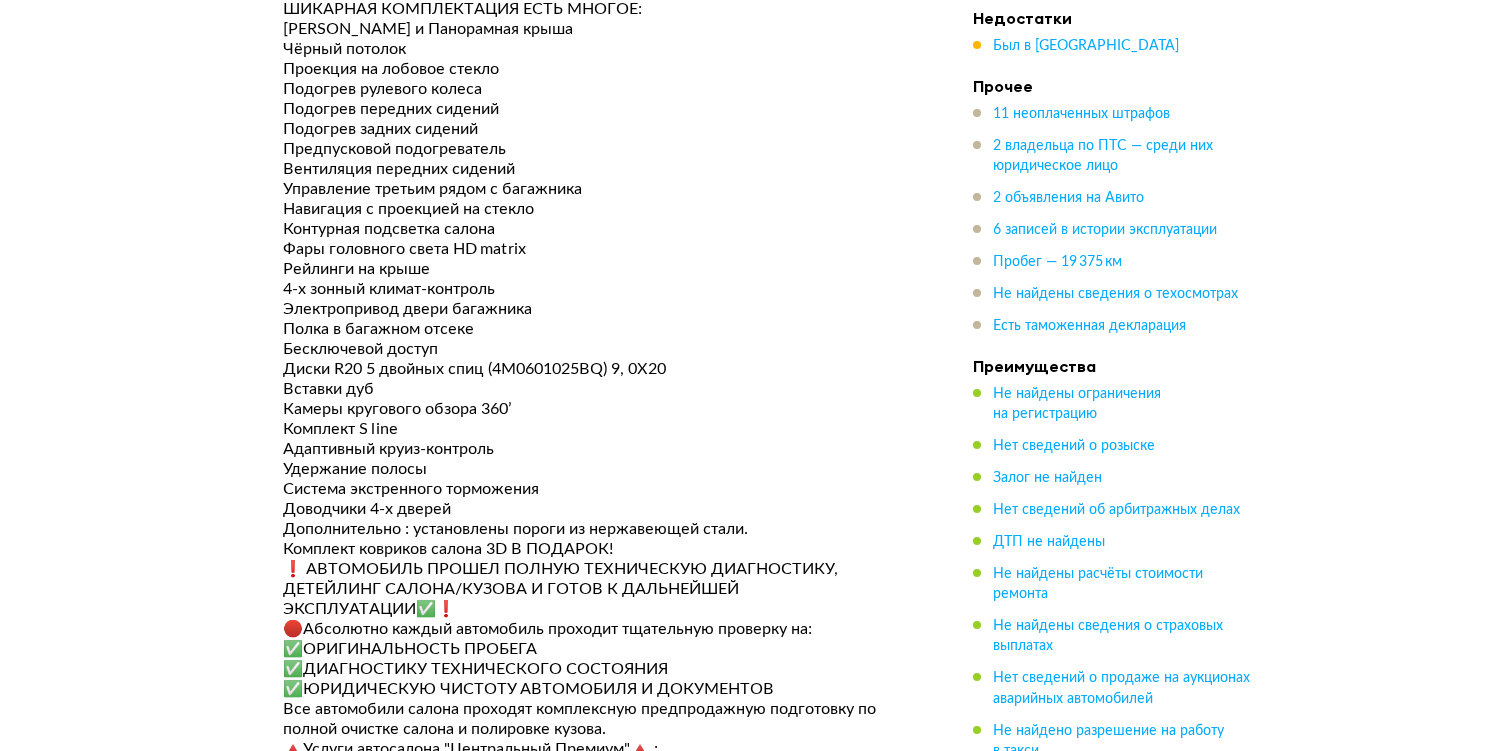 scroll, scrollTop: 5302, scrollLeft: 0, axis: vertical 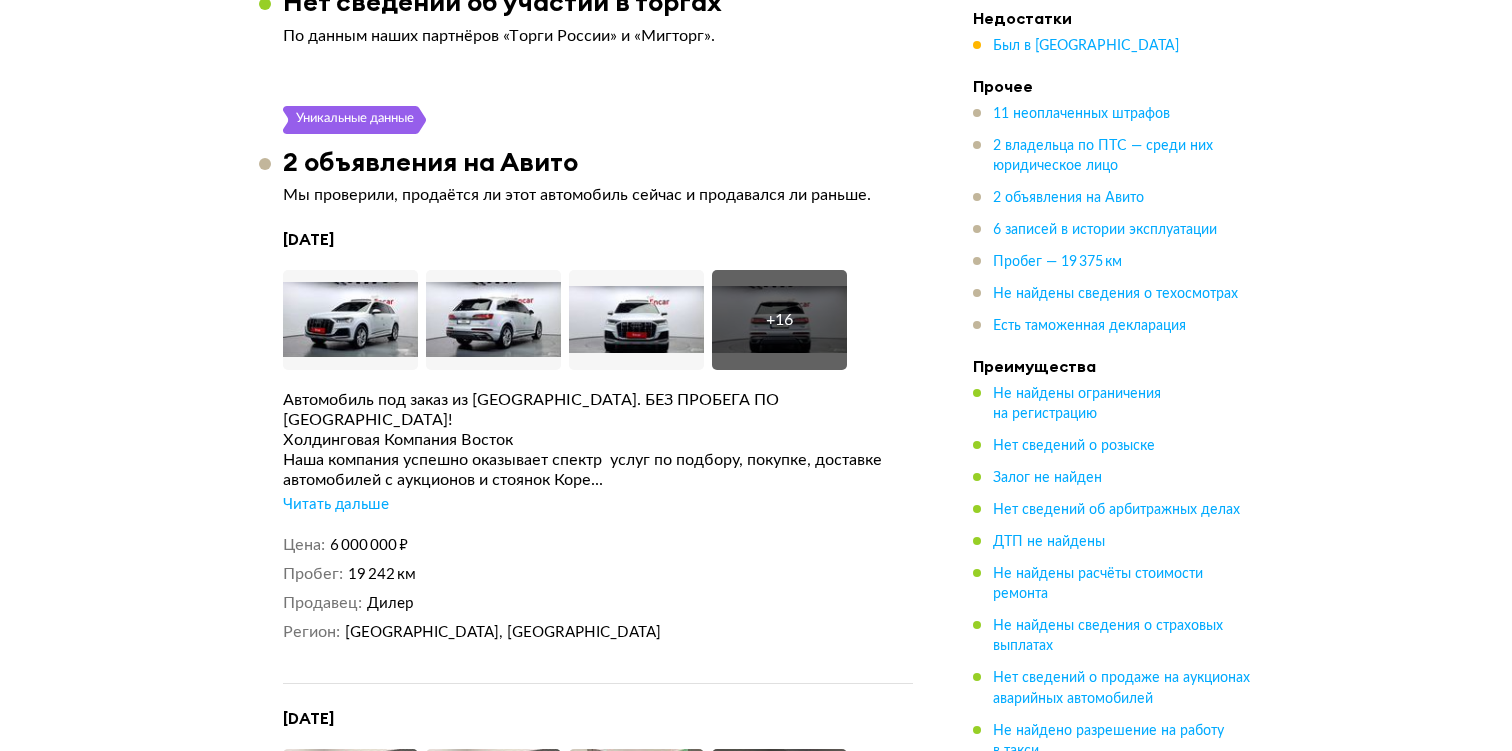 click on "Читать дальше" at bounding box center (336, 505) 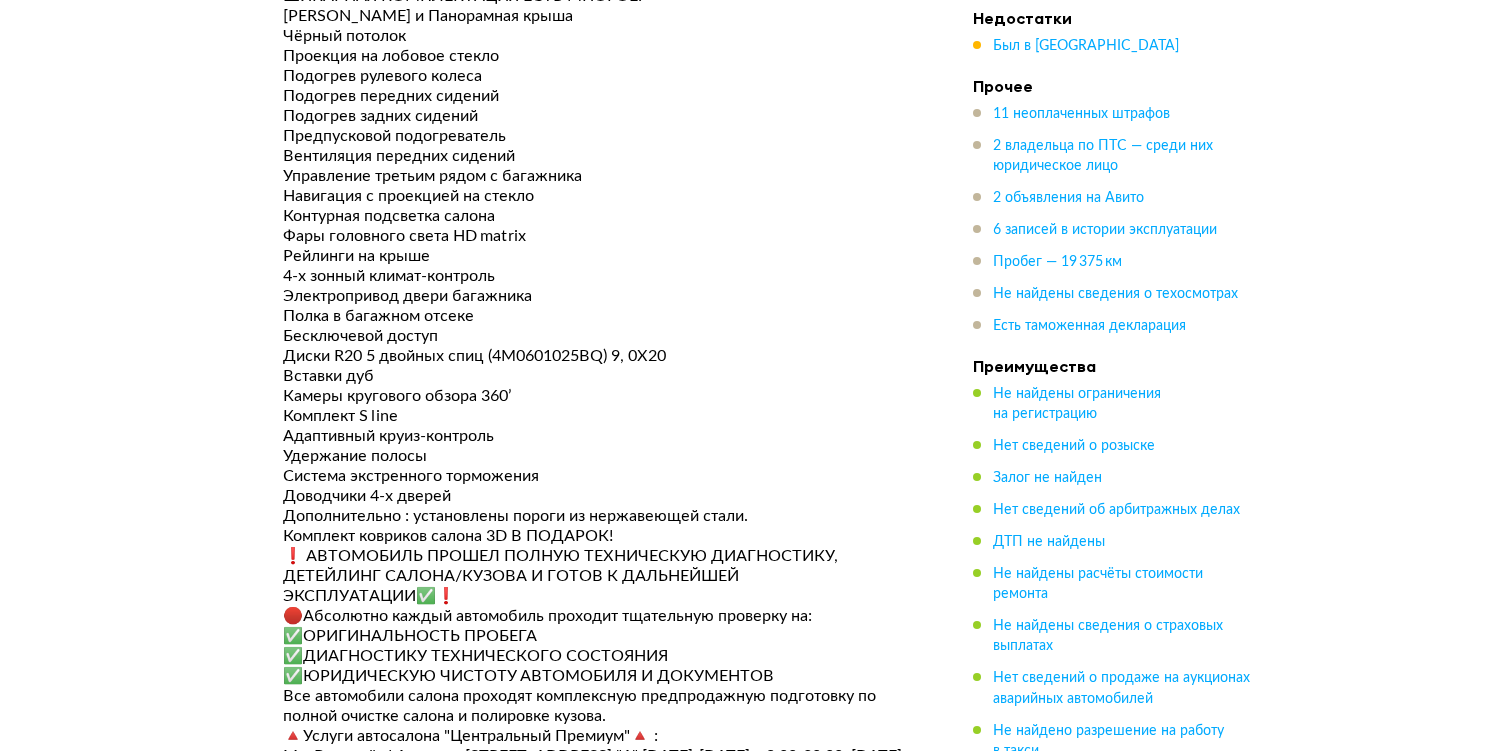 scroll, scrollTop: 5675, scrollLeft: 0, axis: vertical 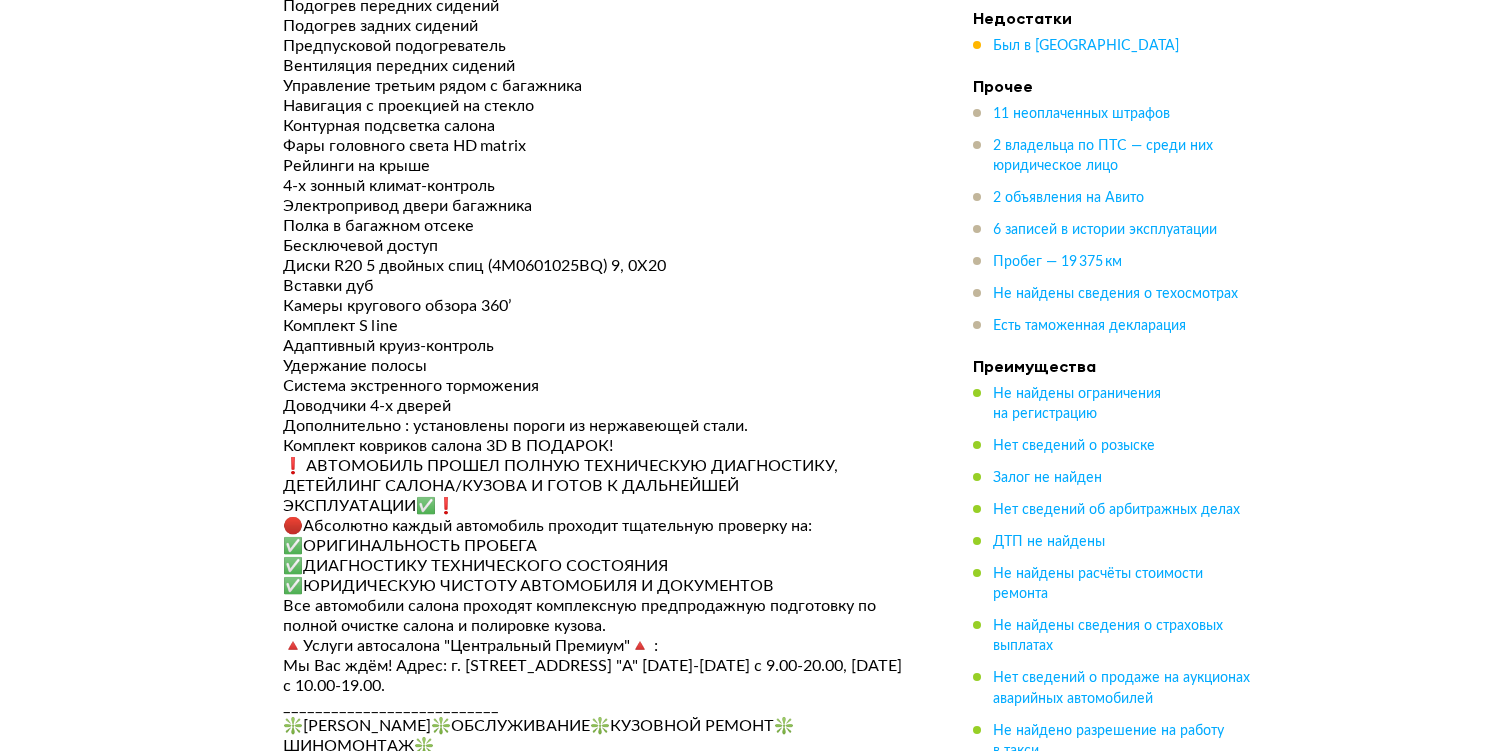 click on "Недостатки Был в лизинге Прочее 11 неоплаченных штрафов 2 владельца по ПТС — среди них юридическое лицо 2 объявления на Авито 6 записей в истории эксплуатации Пробег —  19 375 км Не найдены сведения о техосмотрах Есть таможенная декларация Преимущества Не найдены ограничения на регистрацию Нет сведений о розыске Залог не найден Нет сведений об арбитражных делах ДТП не найдены Не найдены расчёты стоимости ремонта Не найдены сведения о страховых выплатах Нет сведений о продаже на аукционах аварийных автомобилей Нет сведений об участии в торгах" at bounding box center [1113, 452] 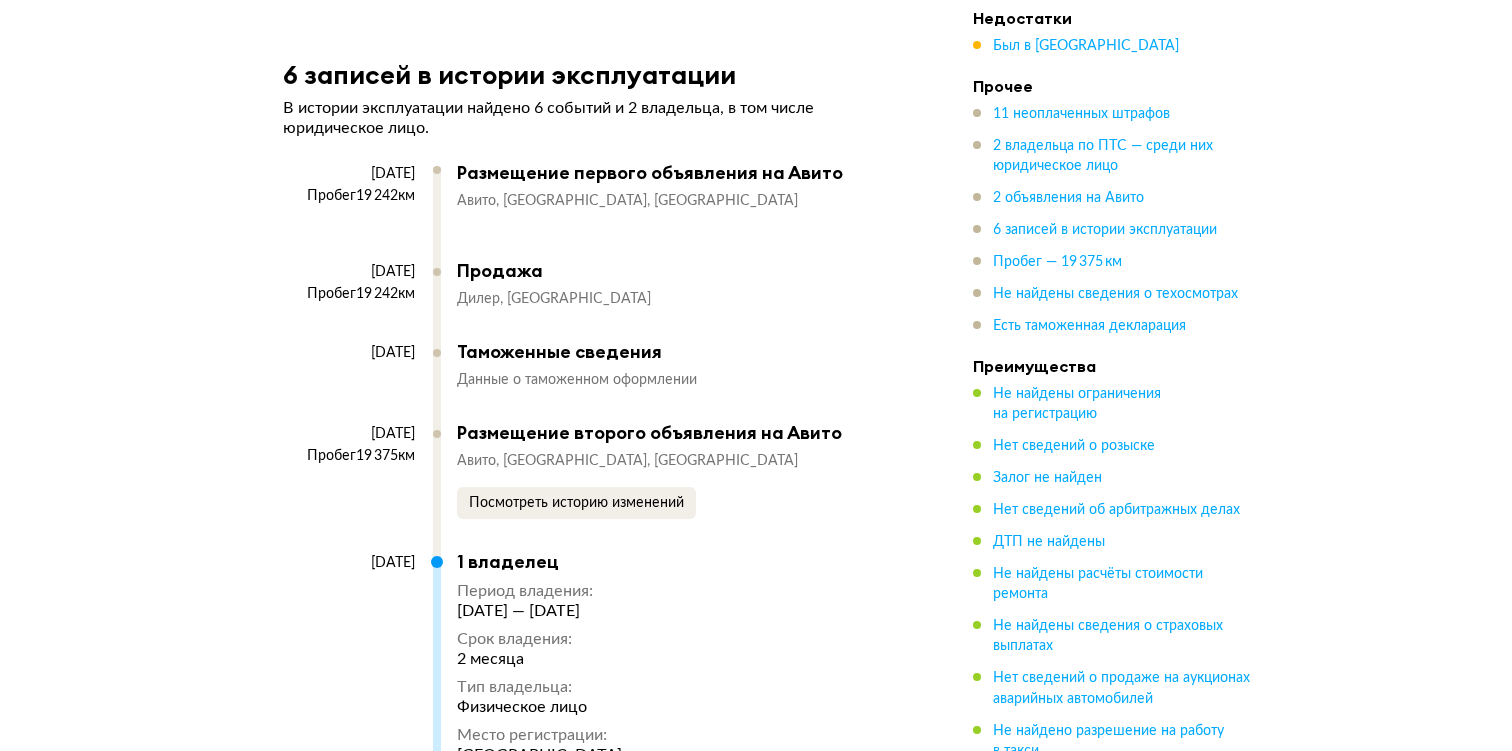 scroll, scrollTop: 7756, scrollLeft: 0, axis: vertical 